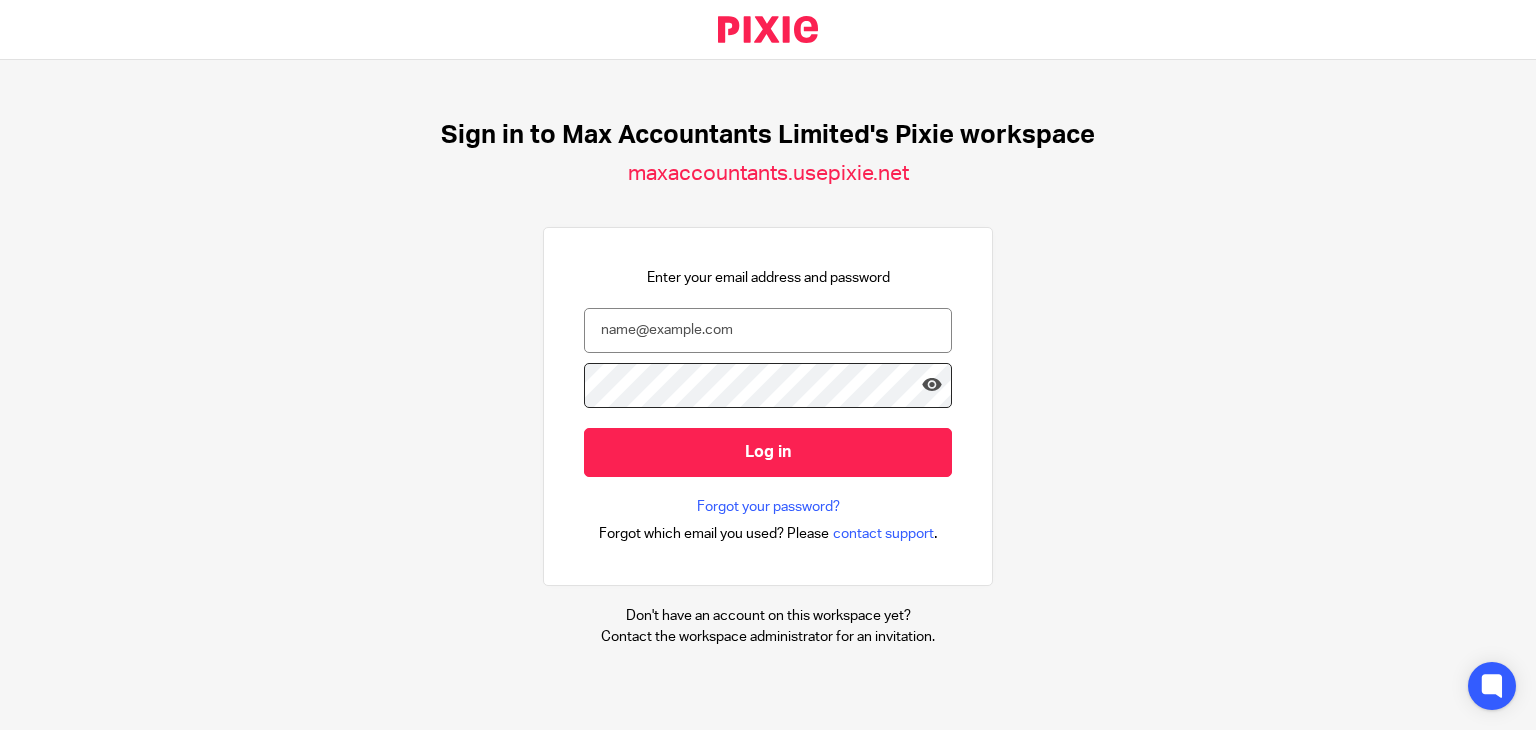 scroll, scrollTop: 0, scrollLeft: 0, axis: both 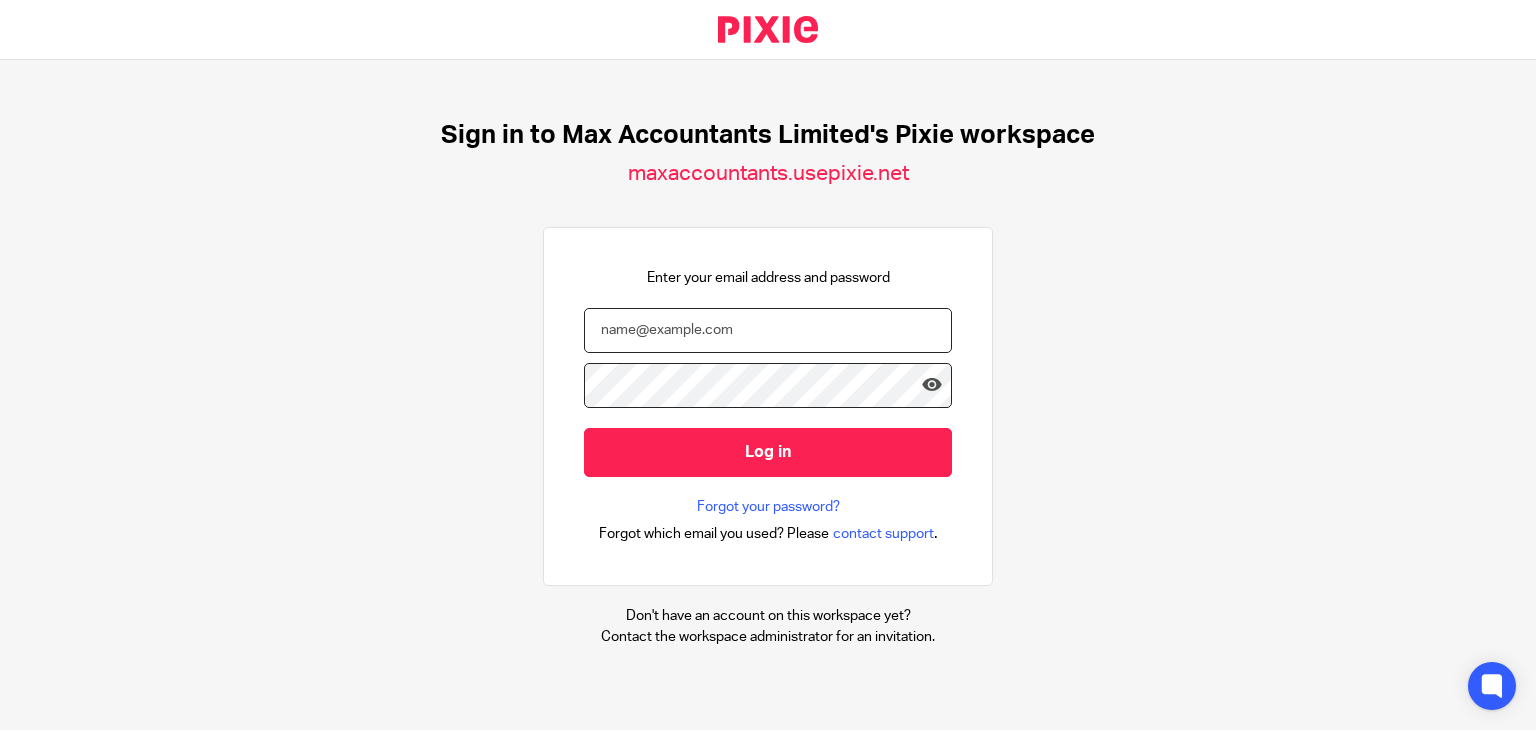 type on "[USERNAME]@[DOMAIN].co.uk" 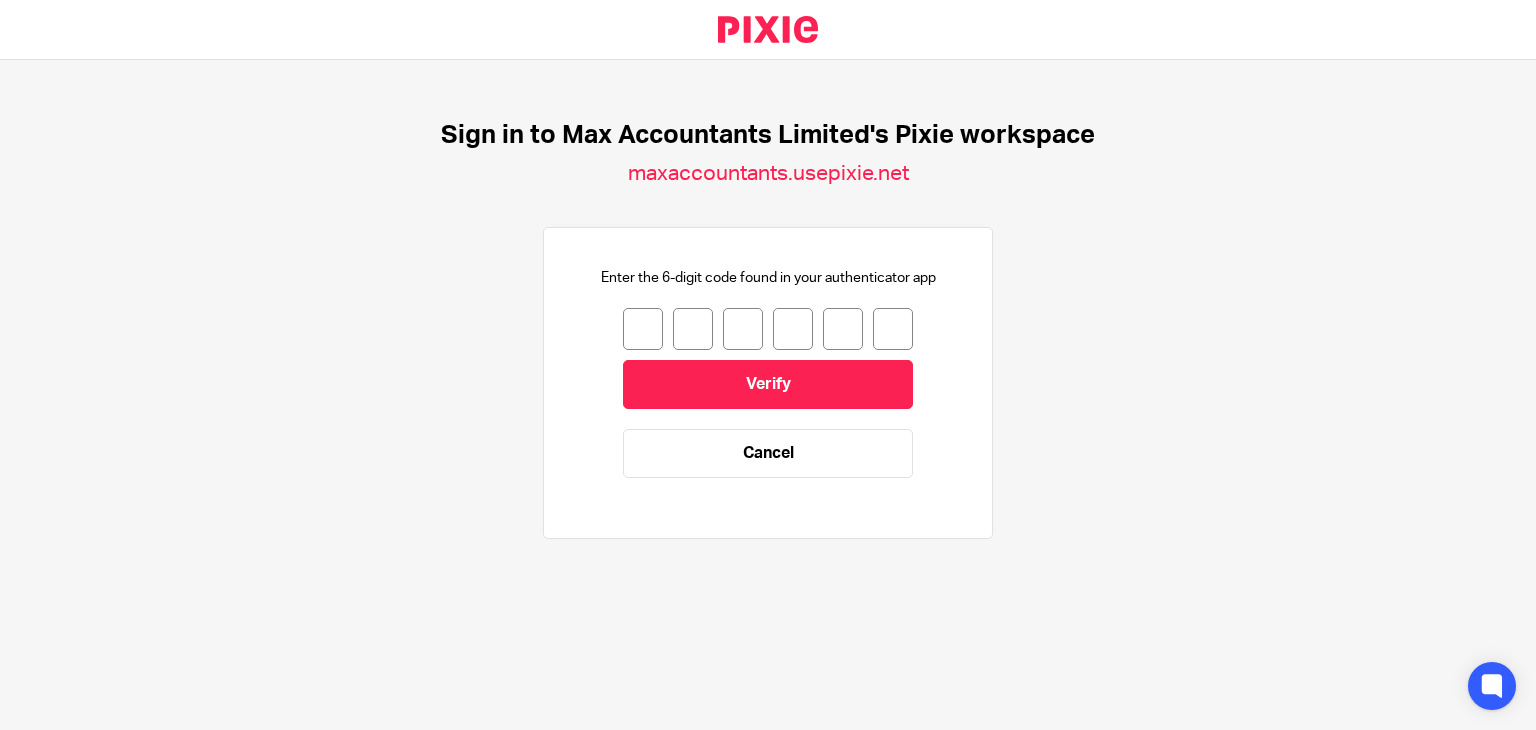 scroll, scrollTop: 0, scrollLeft: 0, axis: both 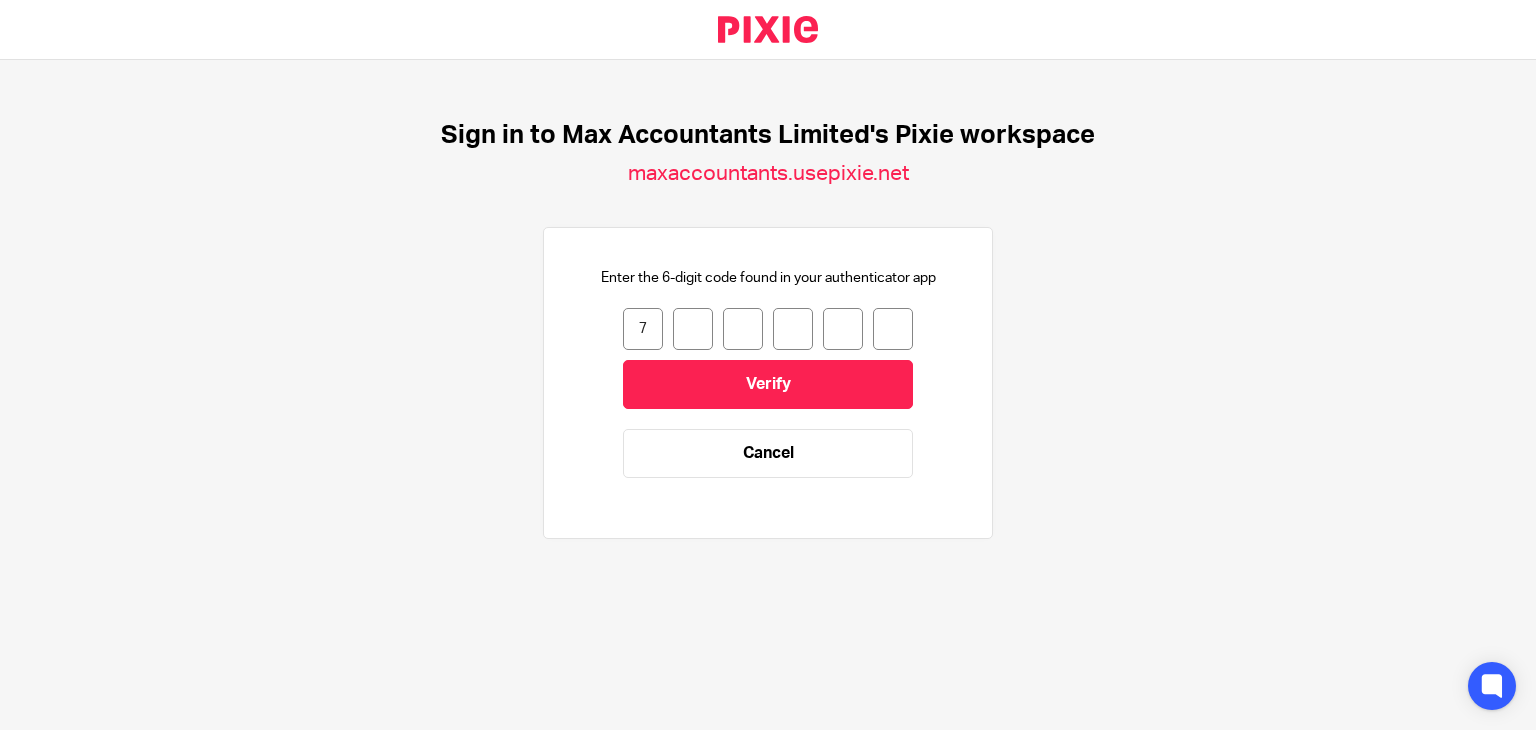 type on "1" 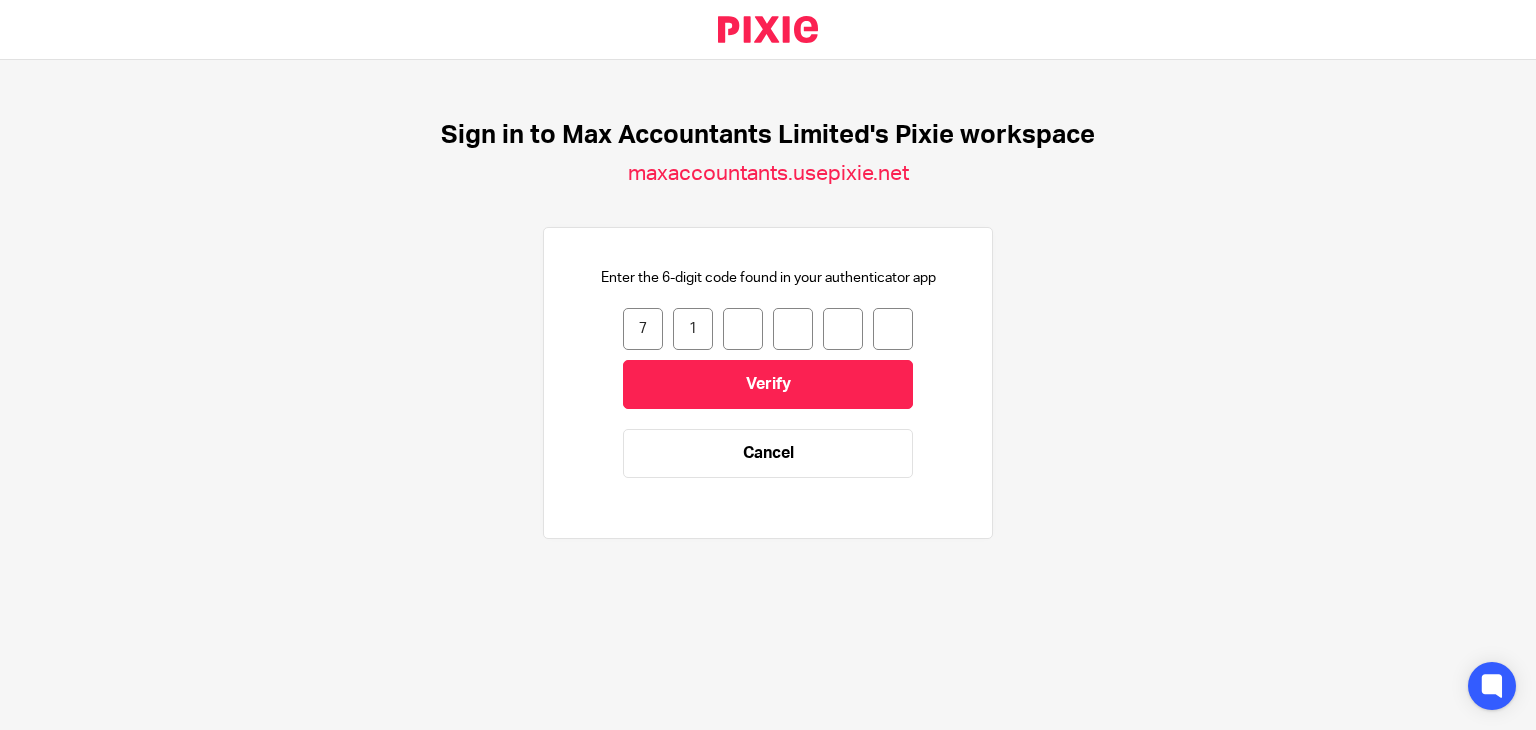 type on "0" 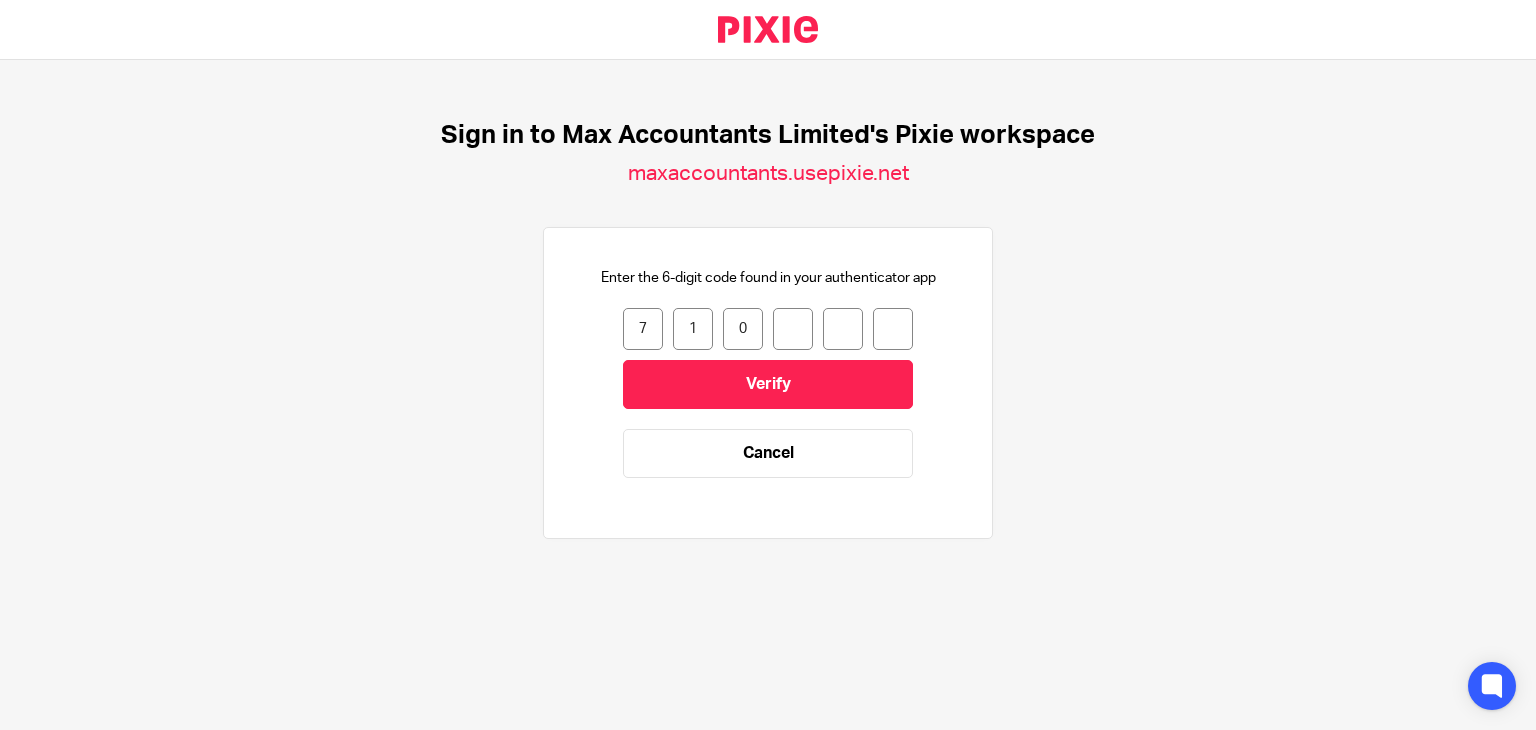 type on "8" 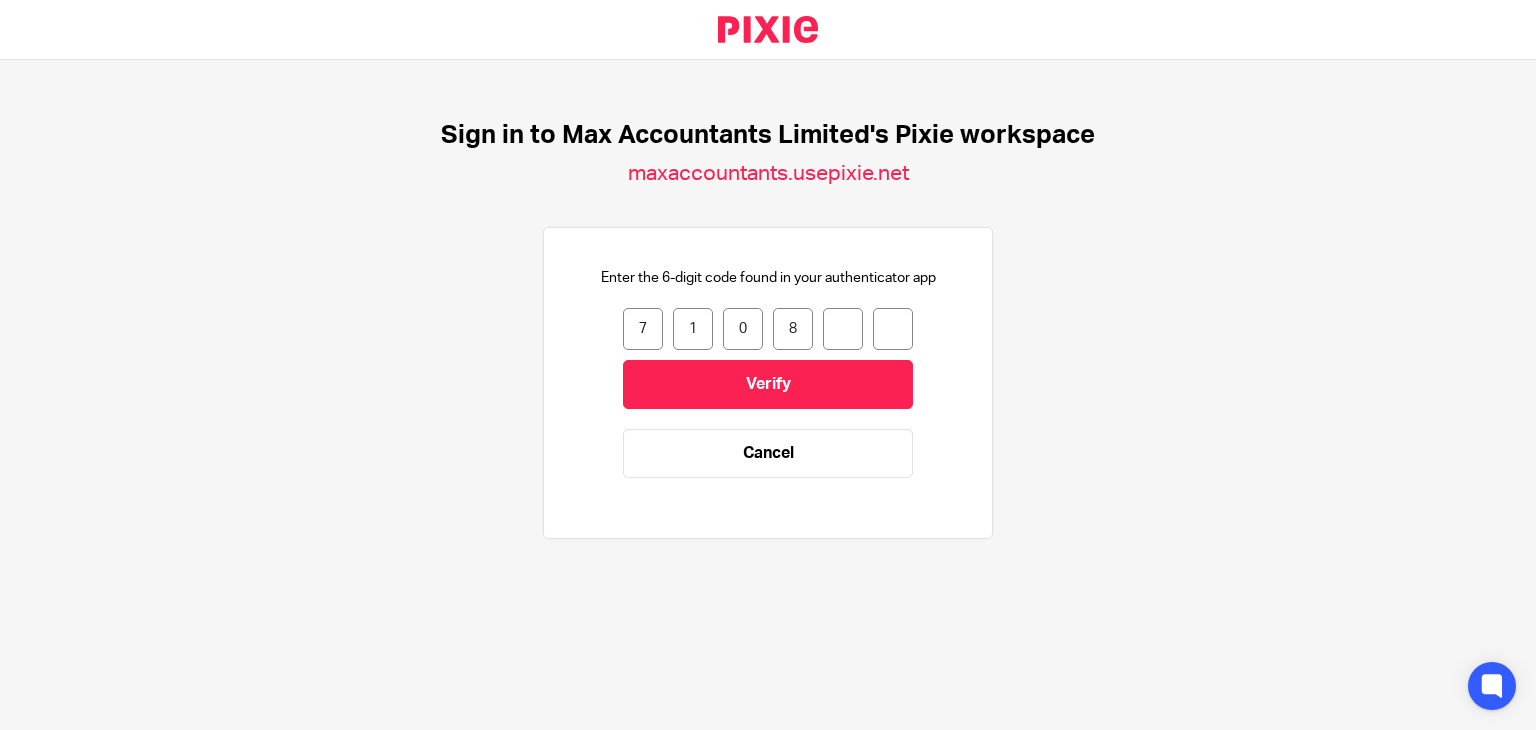 type on "2" 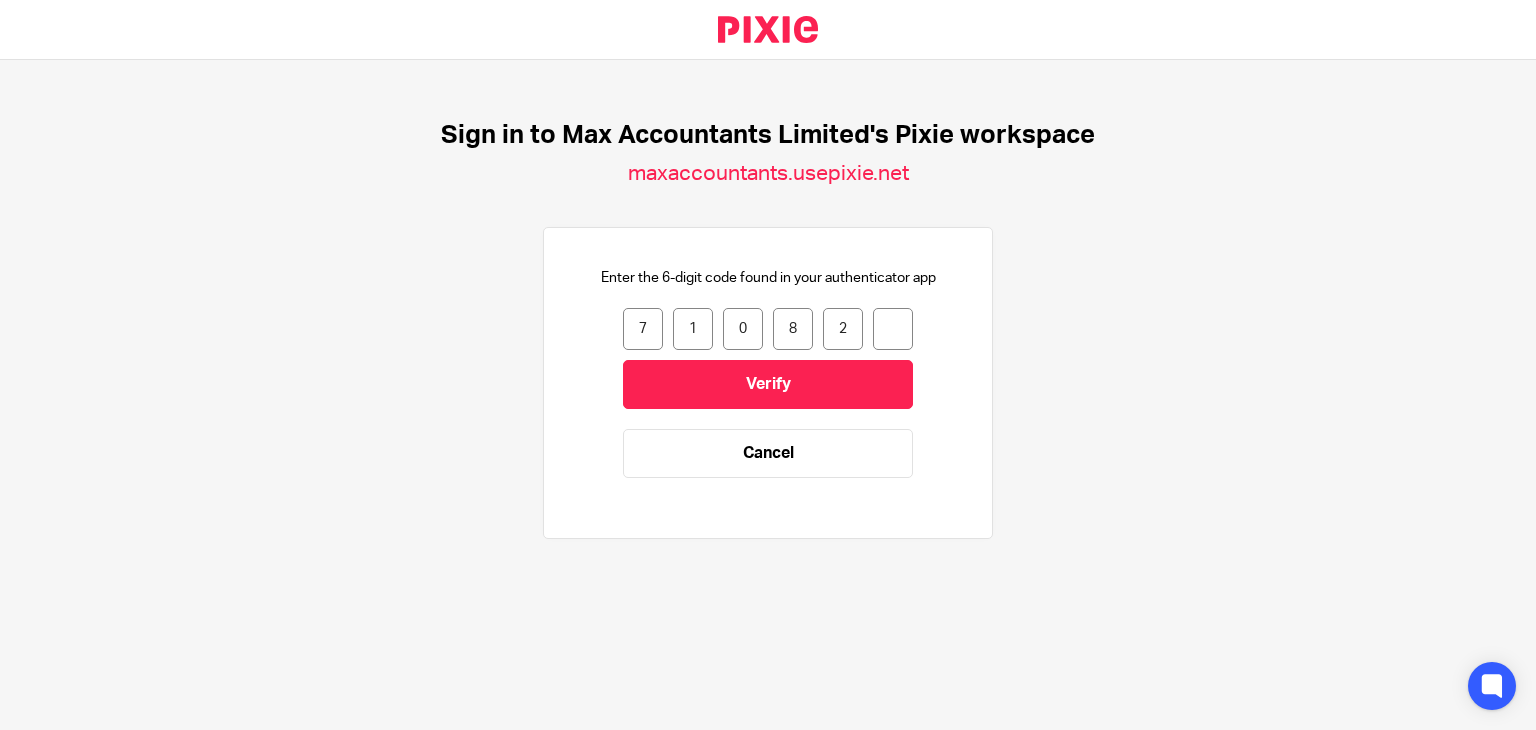 type on "1" 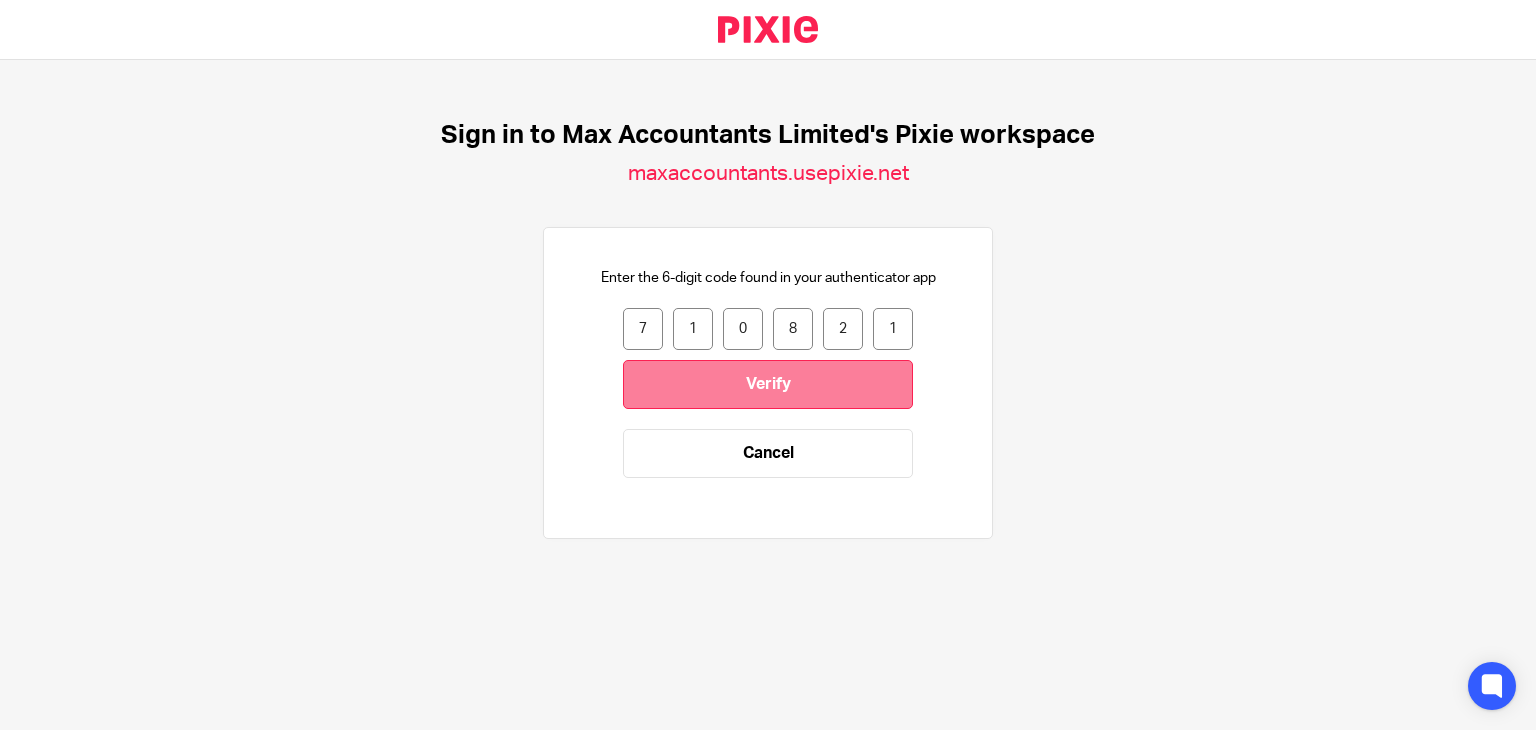 click on "Verify" at bounding box center [768, 384] 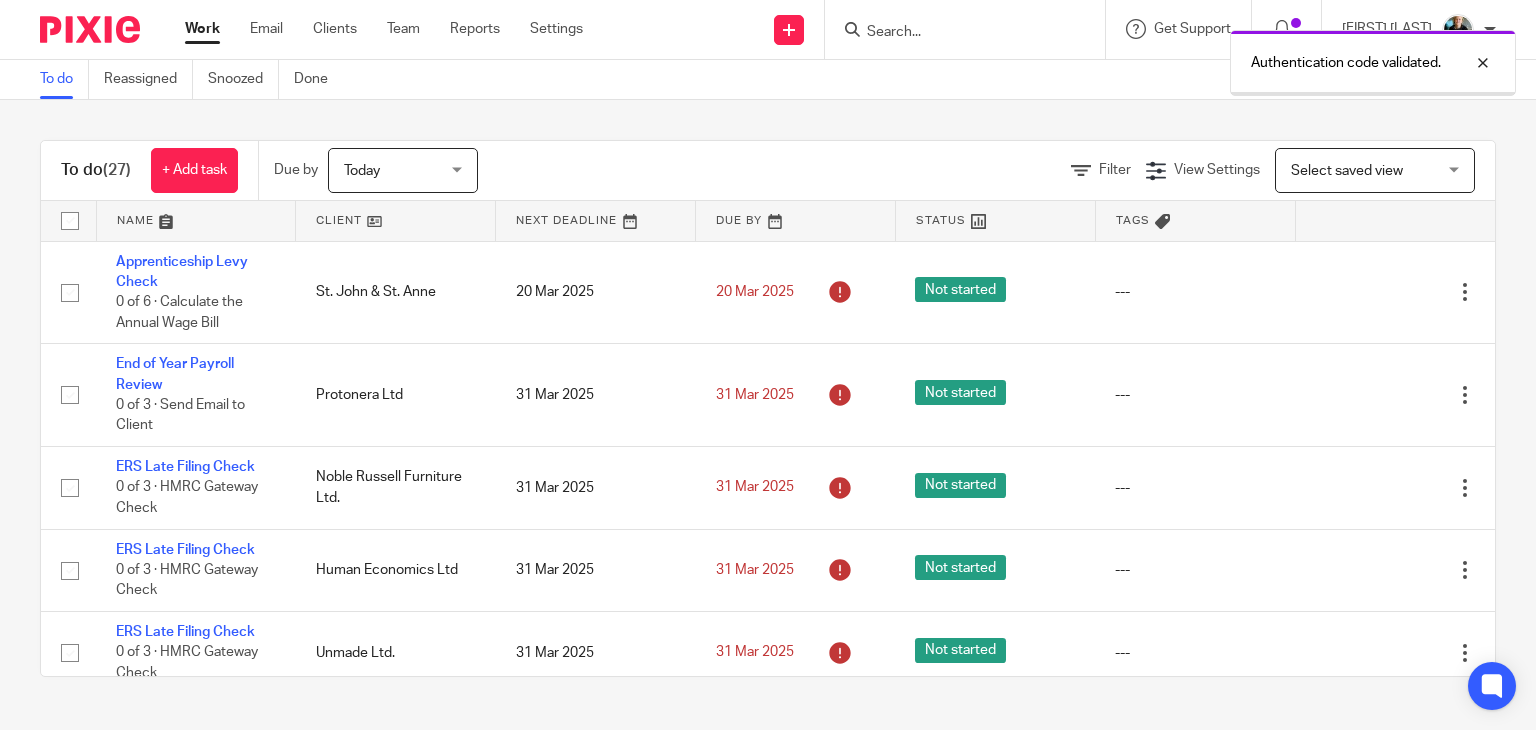 scroll, scrollTop: 0, scrollLeft: 0, axis: both 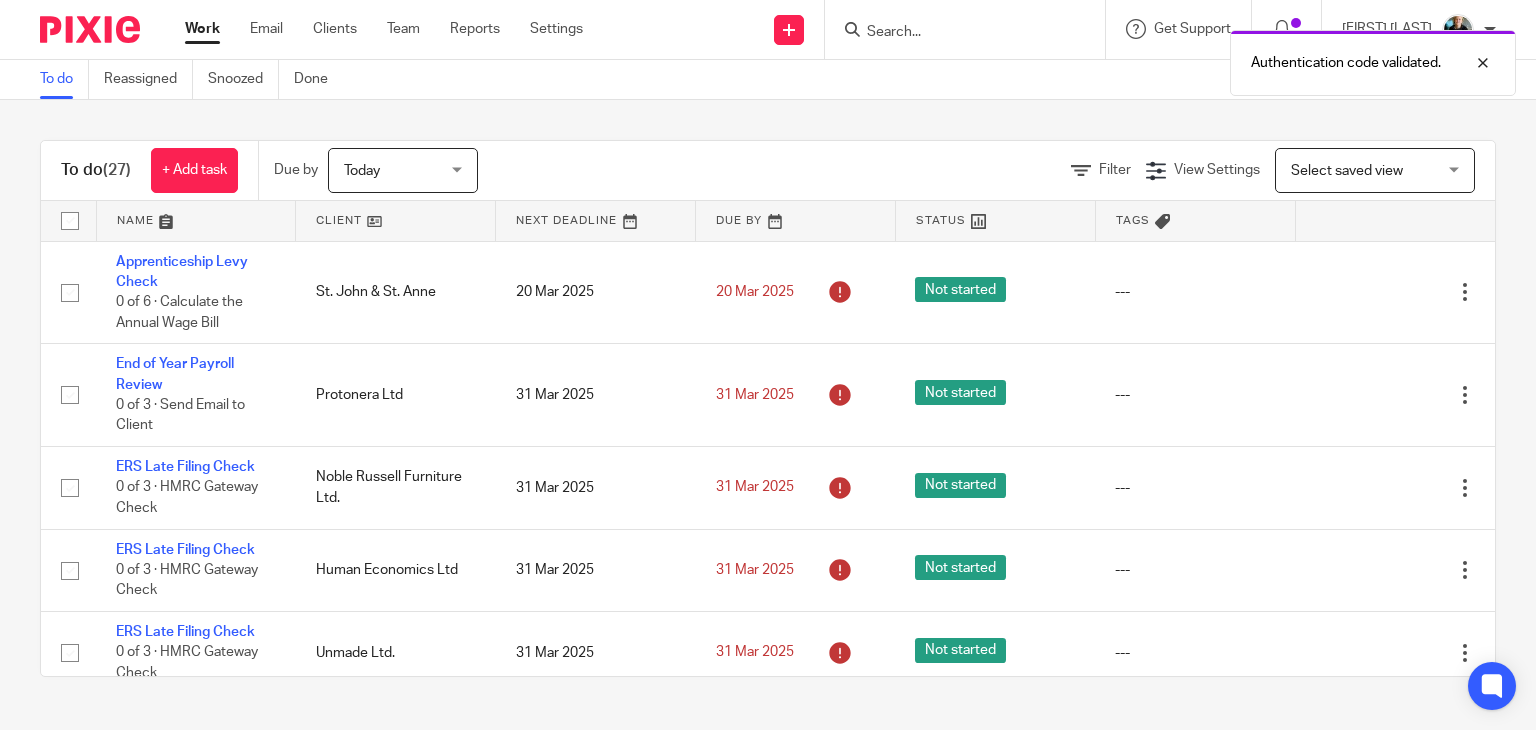click on "Authentication code validated." at bounding box center (1142, 58) 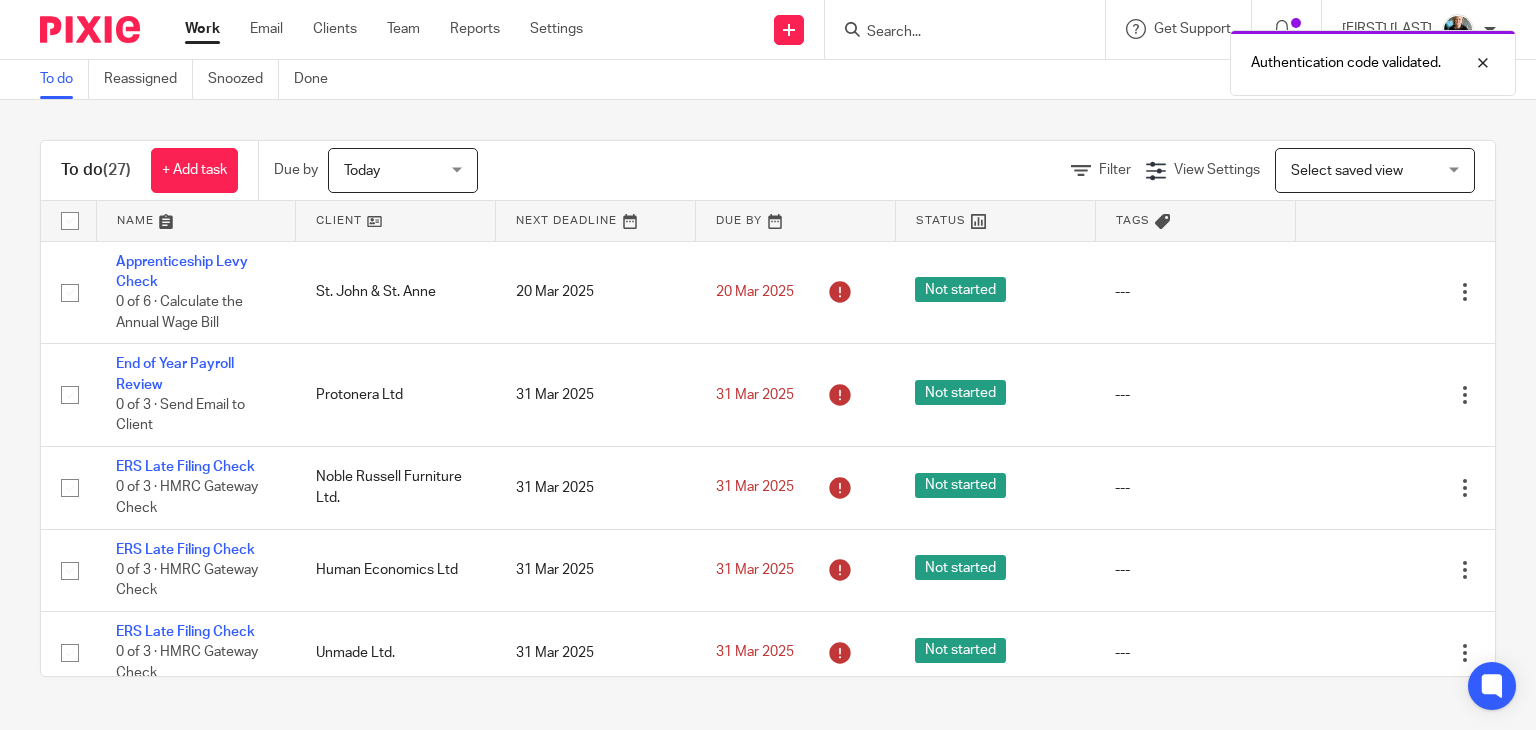 click on "Authentication code validated." at bounding box center (1142, 58) 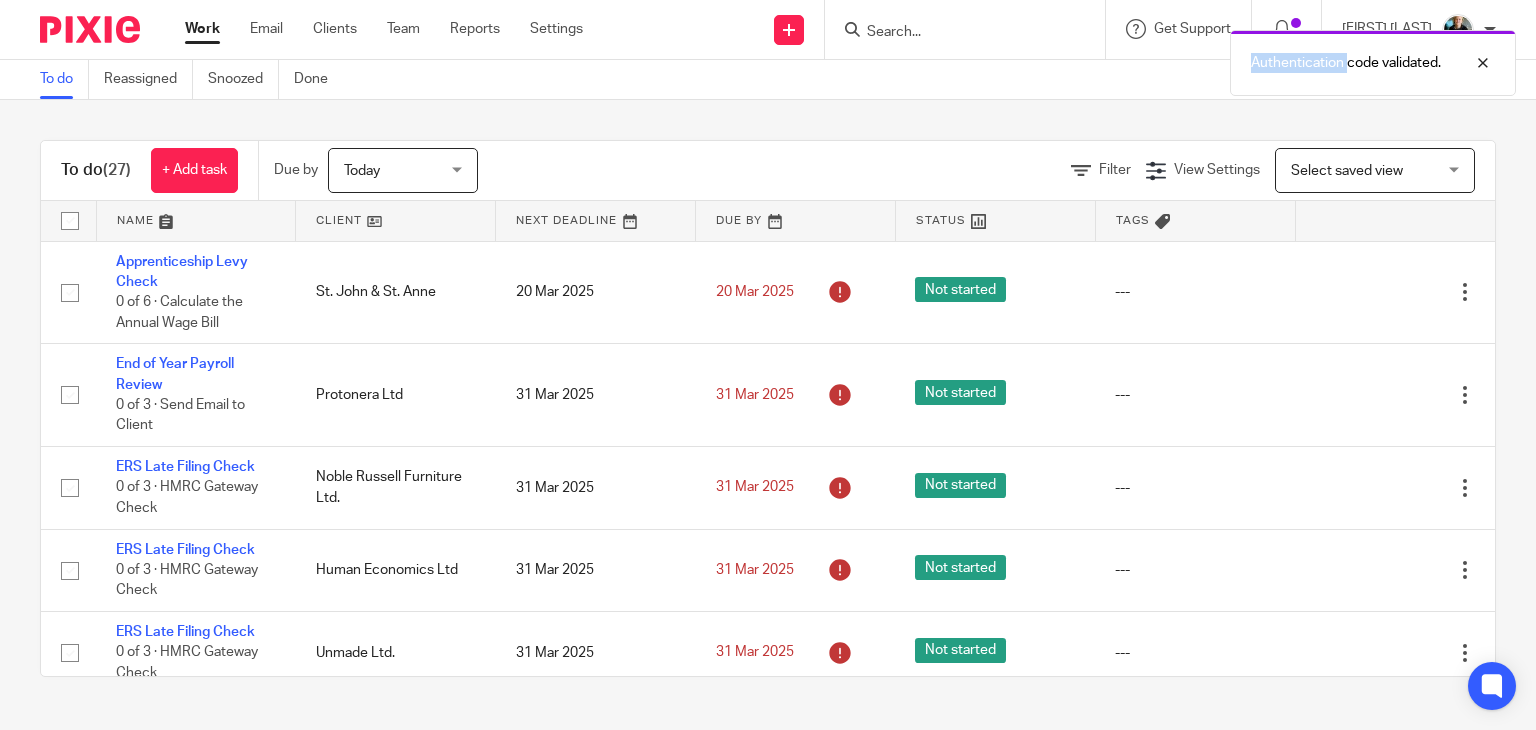 click on "Authentication code validated." at bounding box center (1142, 58) 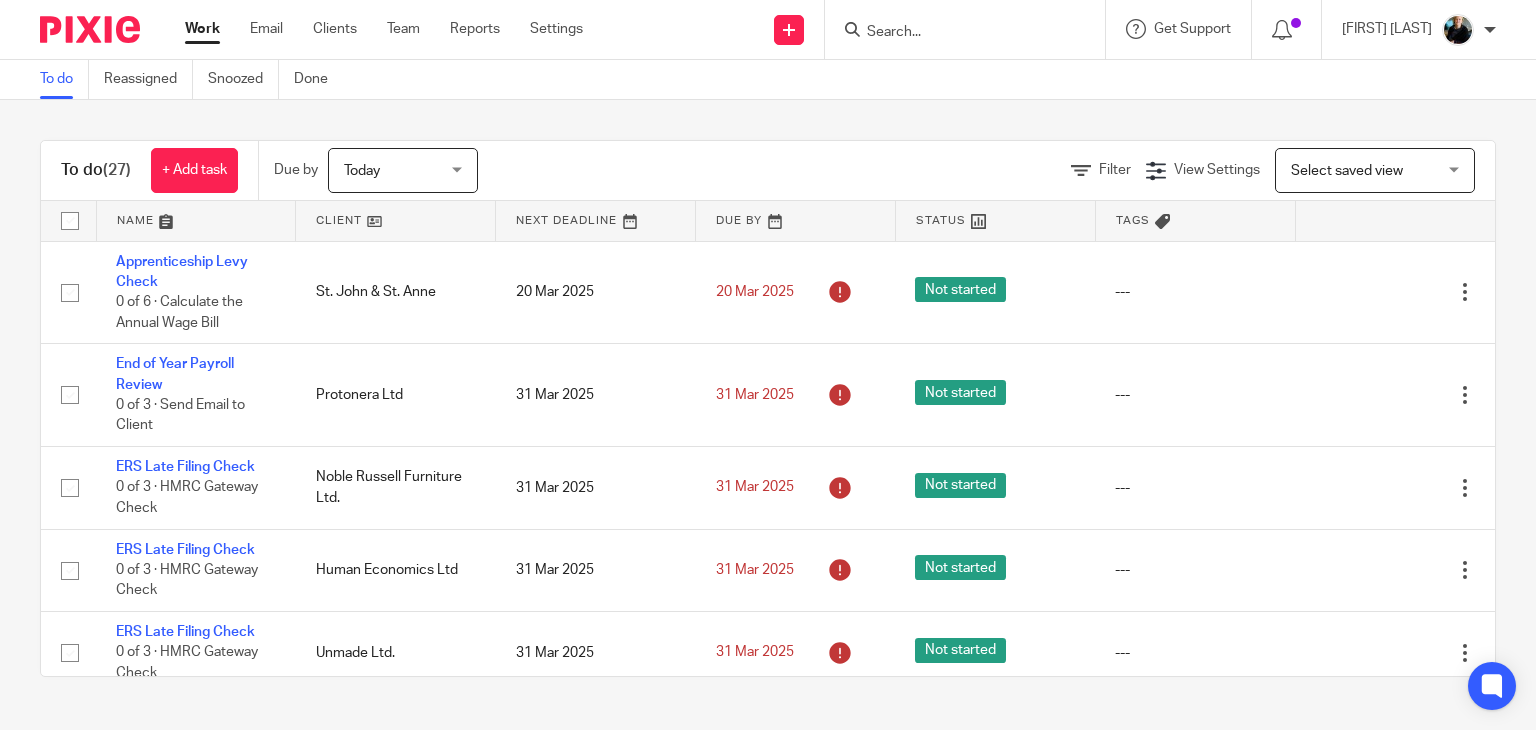 click at bounding box center (955, 33) 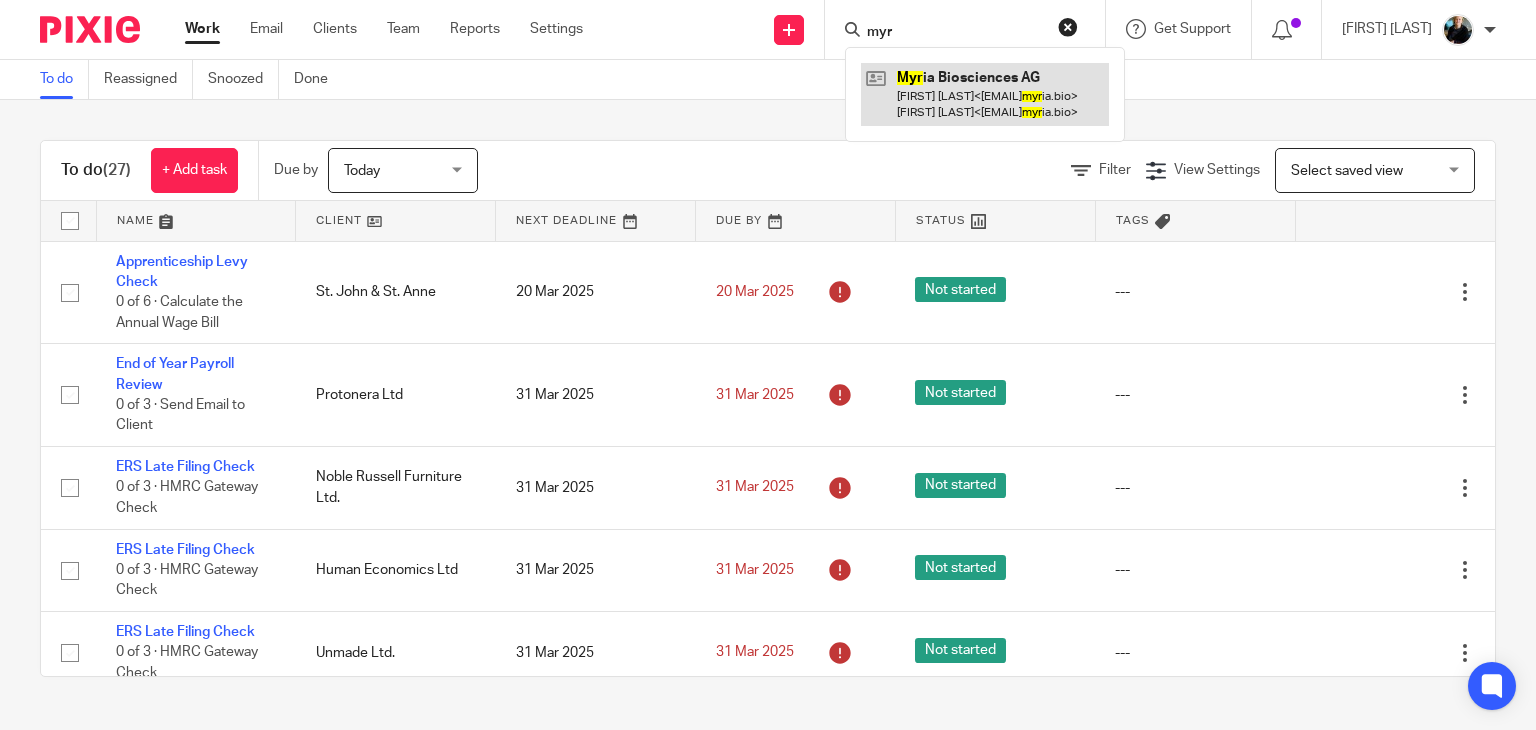 type on "myr" 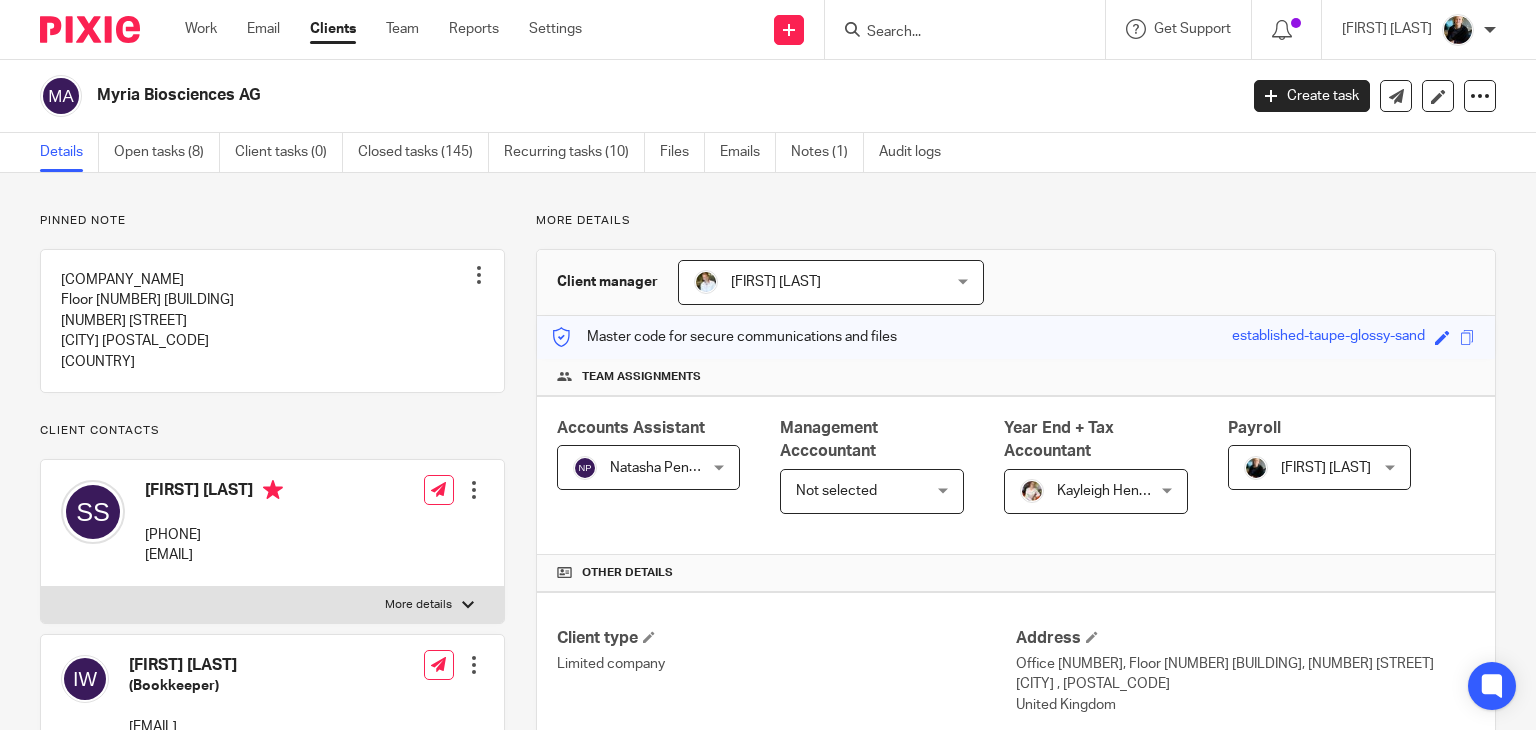 scroll, scrollTop: 0, scrollLeft: 0, axis: both 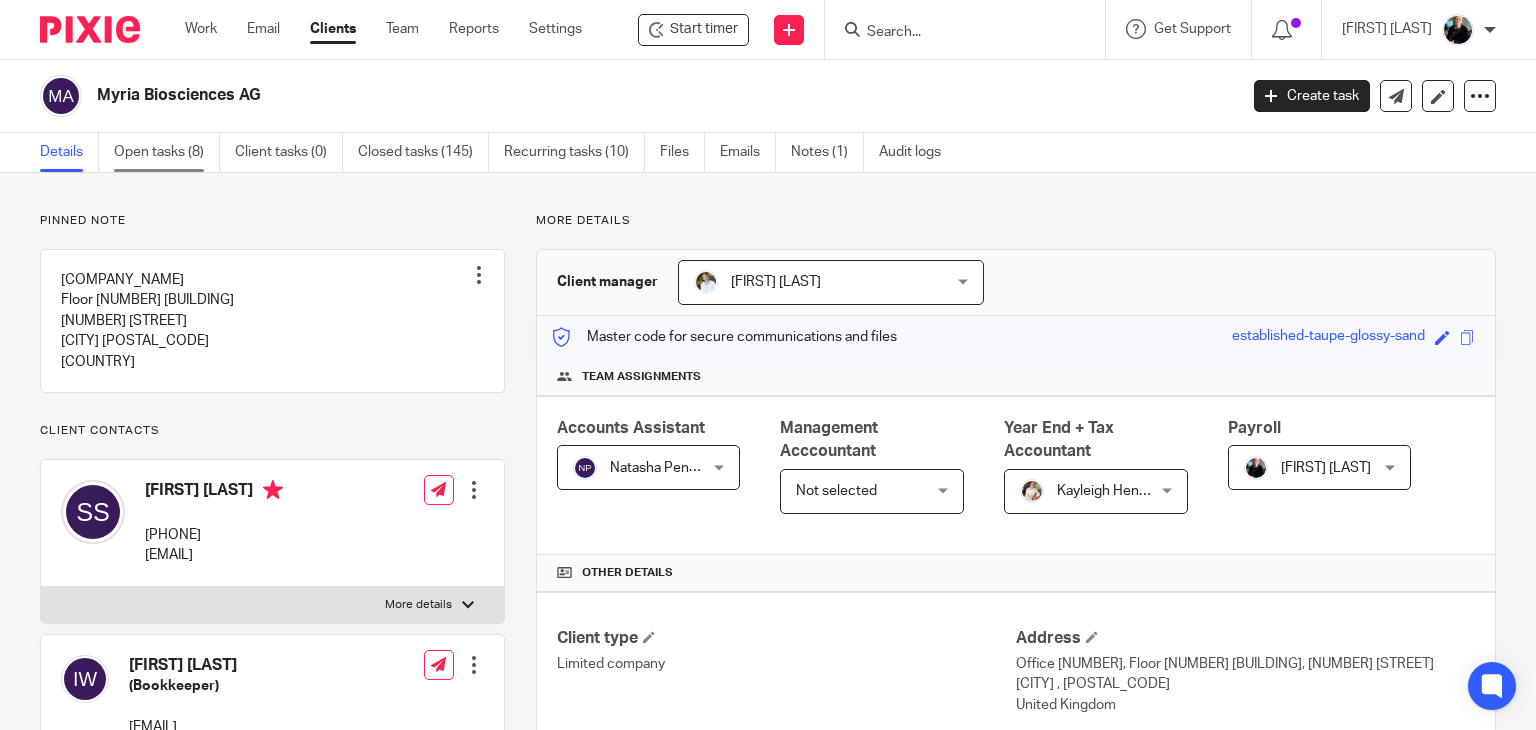 click on "Open tasks (8)" at bounding box center [167, 152] 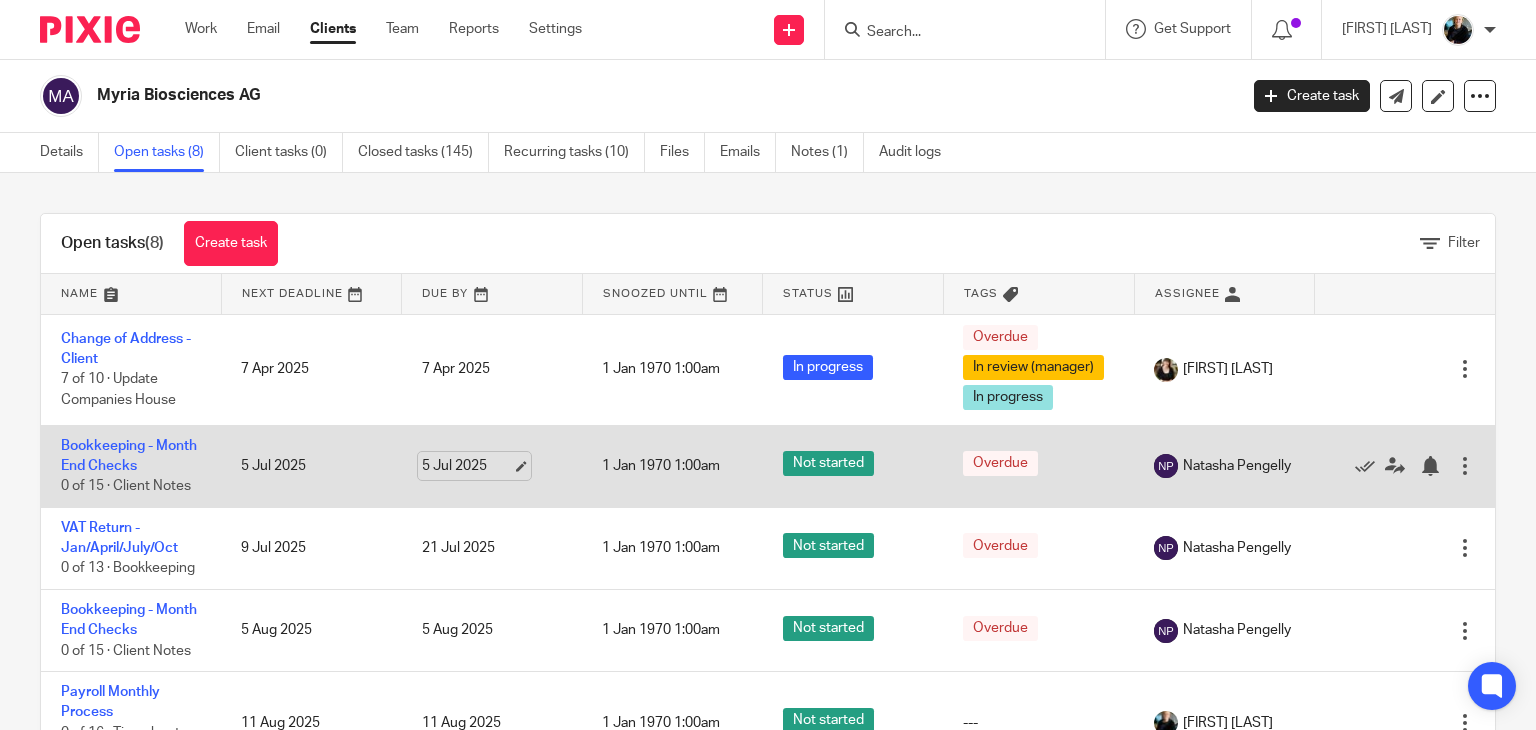 scroll, scrollTop: 0, scrollLeft: 0, axis: both 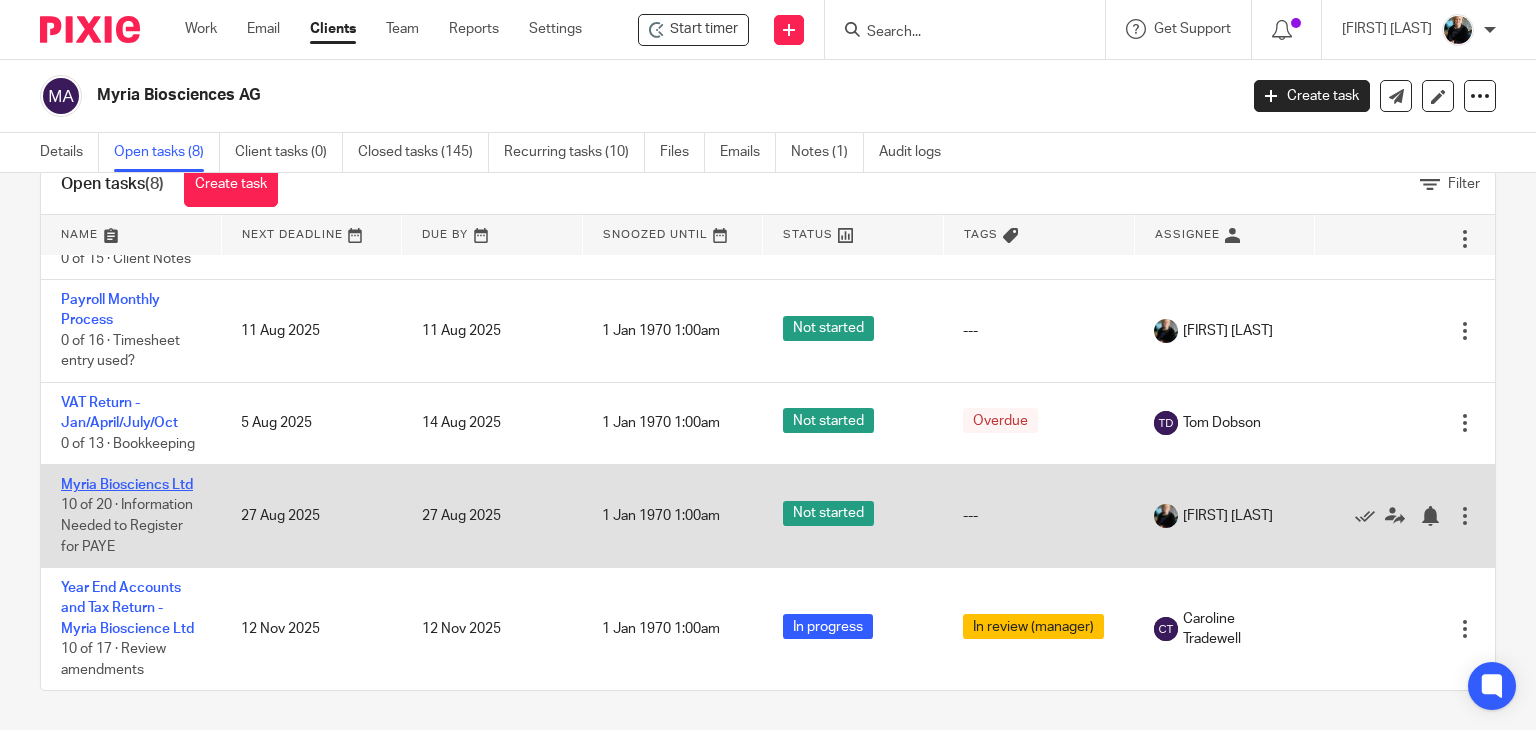 click on "Myria Biosciencs Ltd" at bounding box center (127, 485) 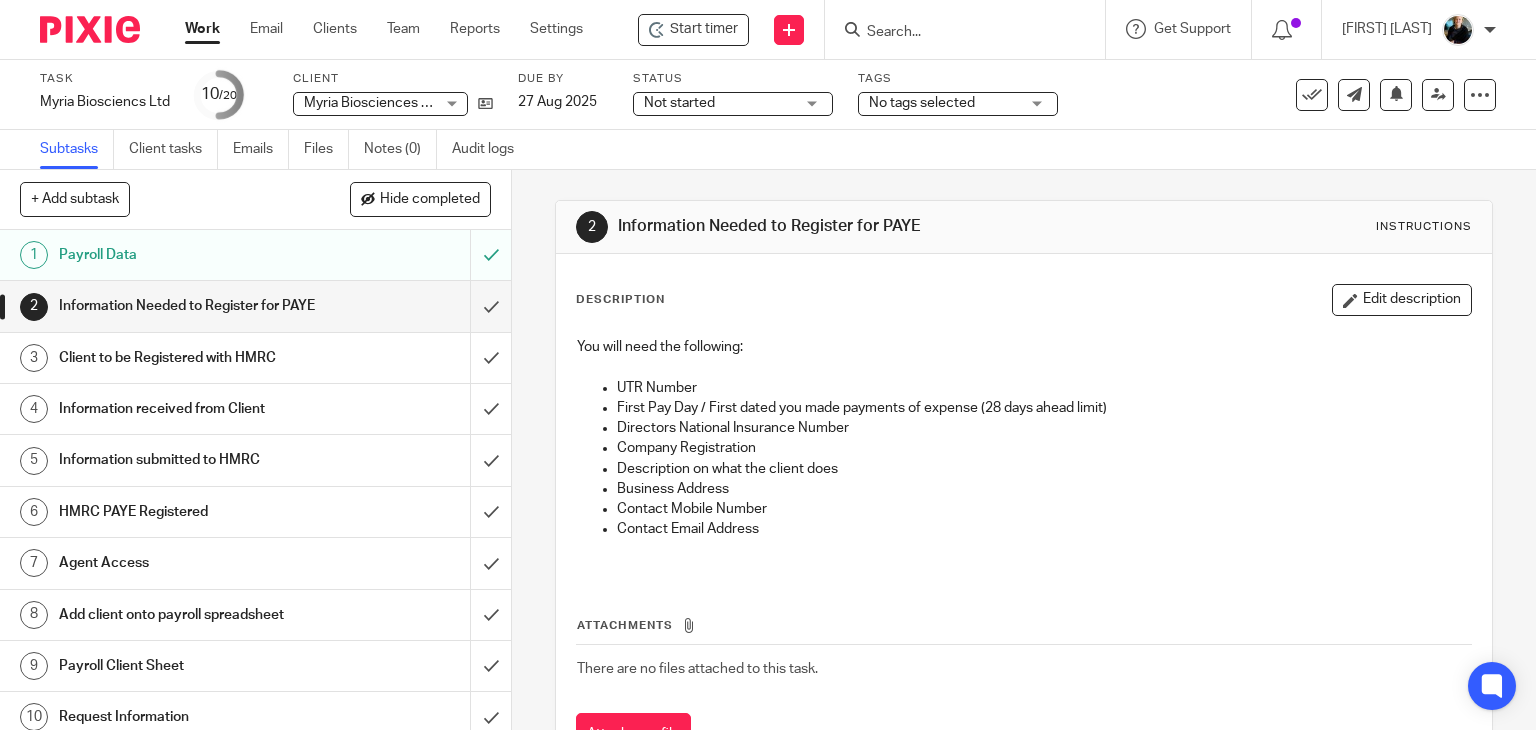 scroll, scrollTop: 0, scrollLeft: 0, axis: both 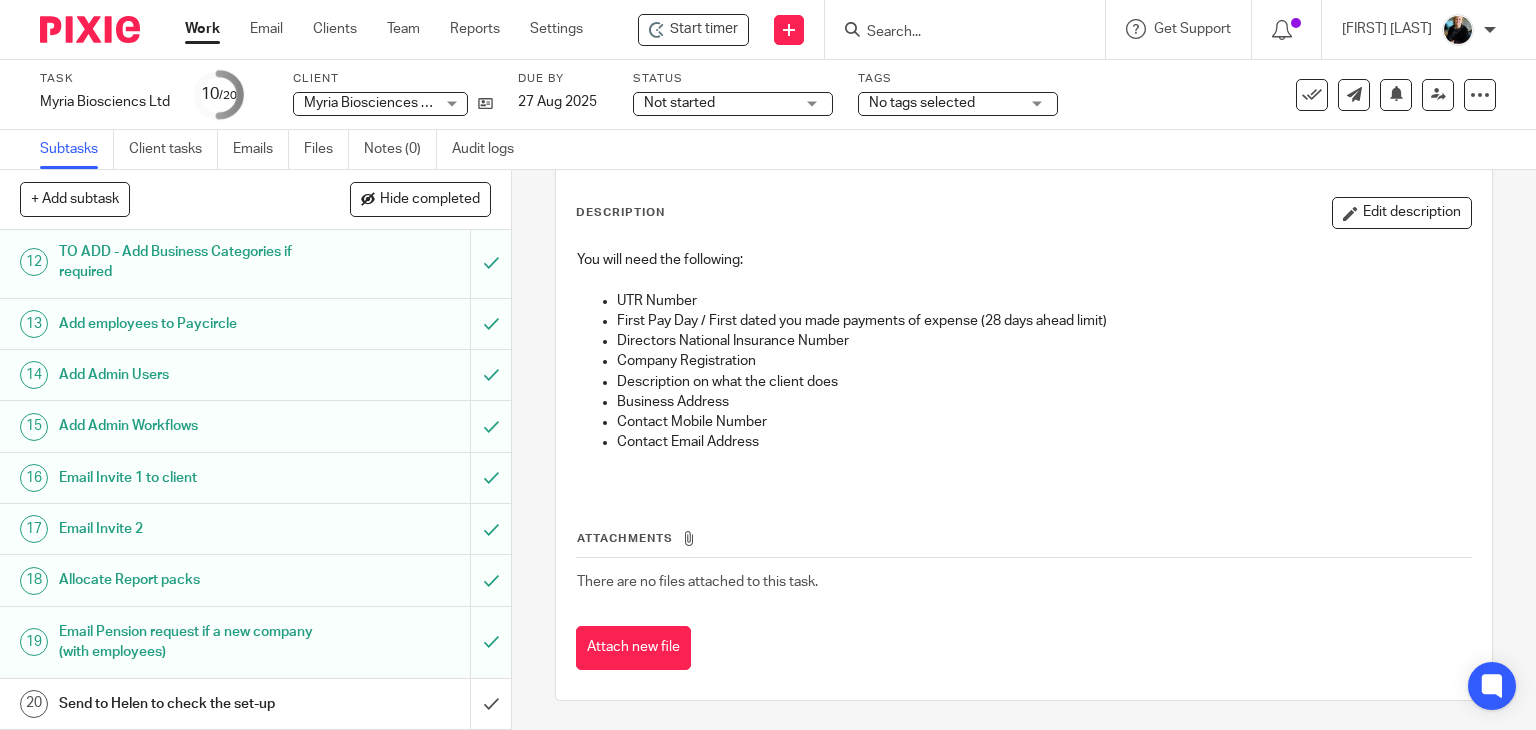 click on "Allocate Report packs" at bounding box center (189, 580) 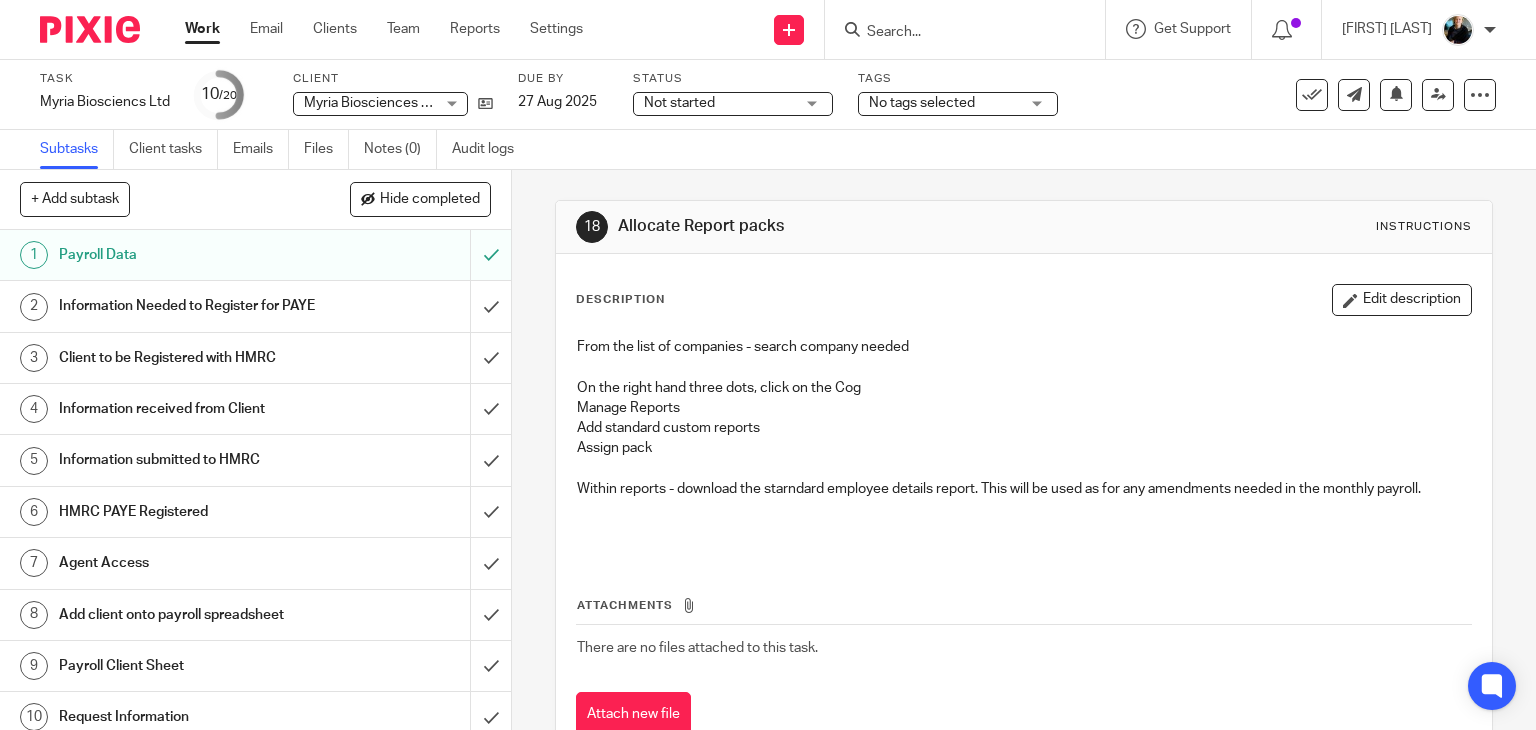 scroll, scrollTop: 0, scrollLeft: 0, axis: both 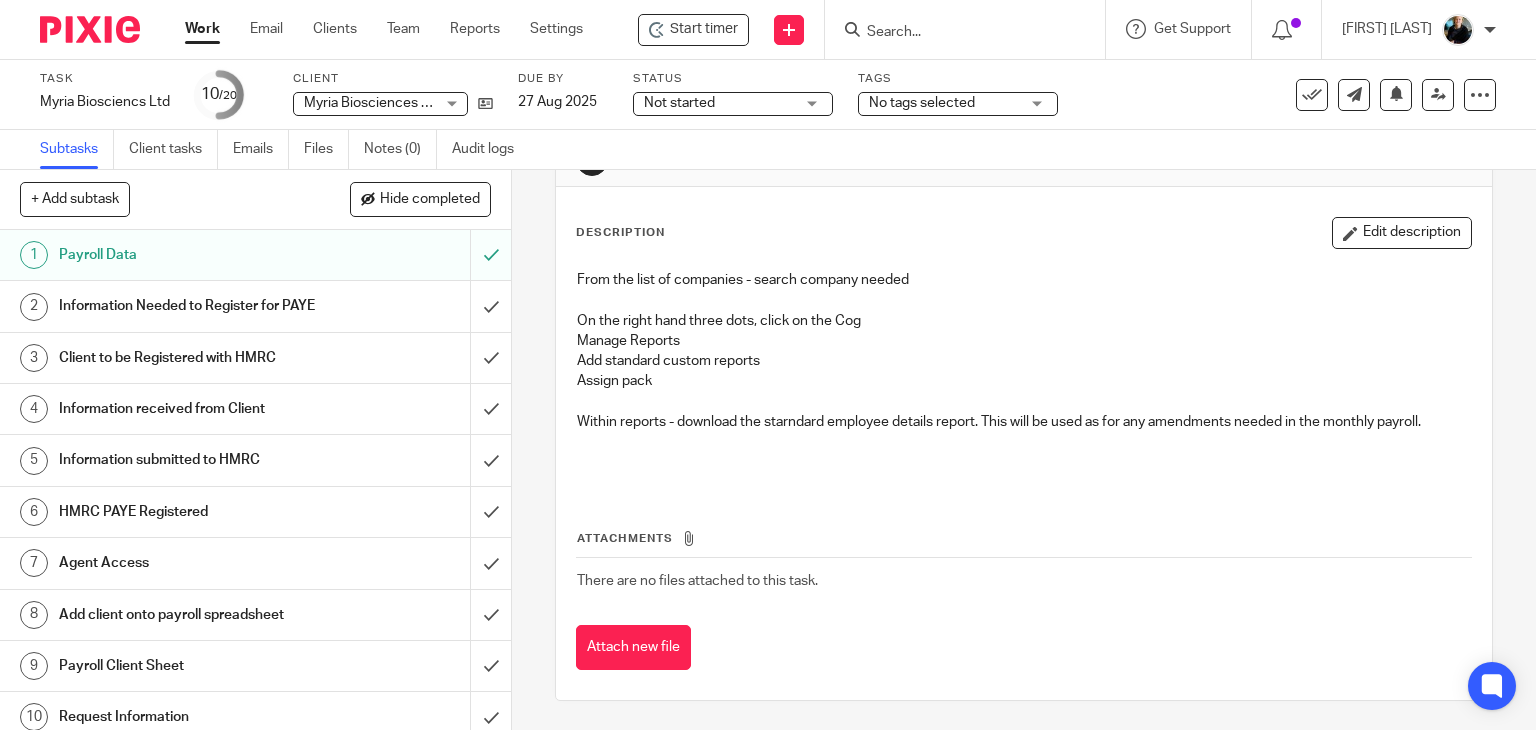 click on "From the list of companies - search company needed On the right hand three dots, click on the Cog Manage Reports Add standard custom reports Assign pack Within reports - download the starndard employee details report. This will be used as for any amendments needed in the monthly payroll." at bounding box center [1024, 374] 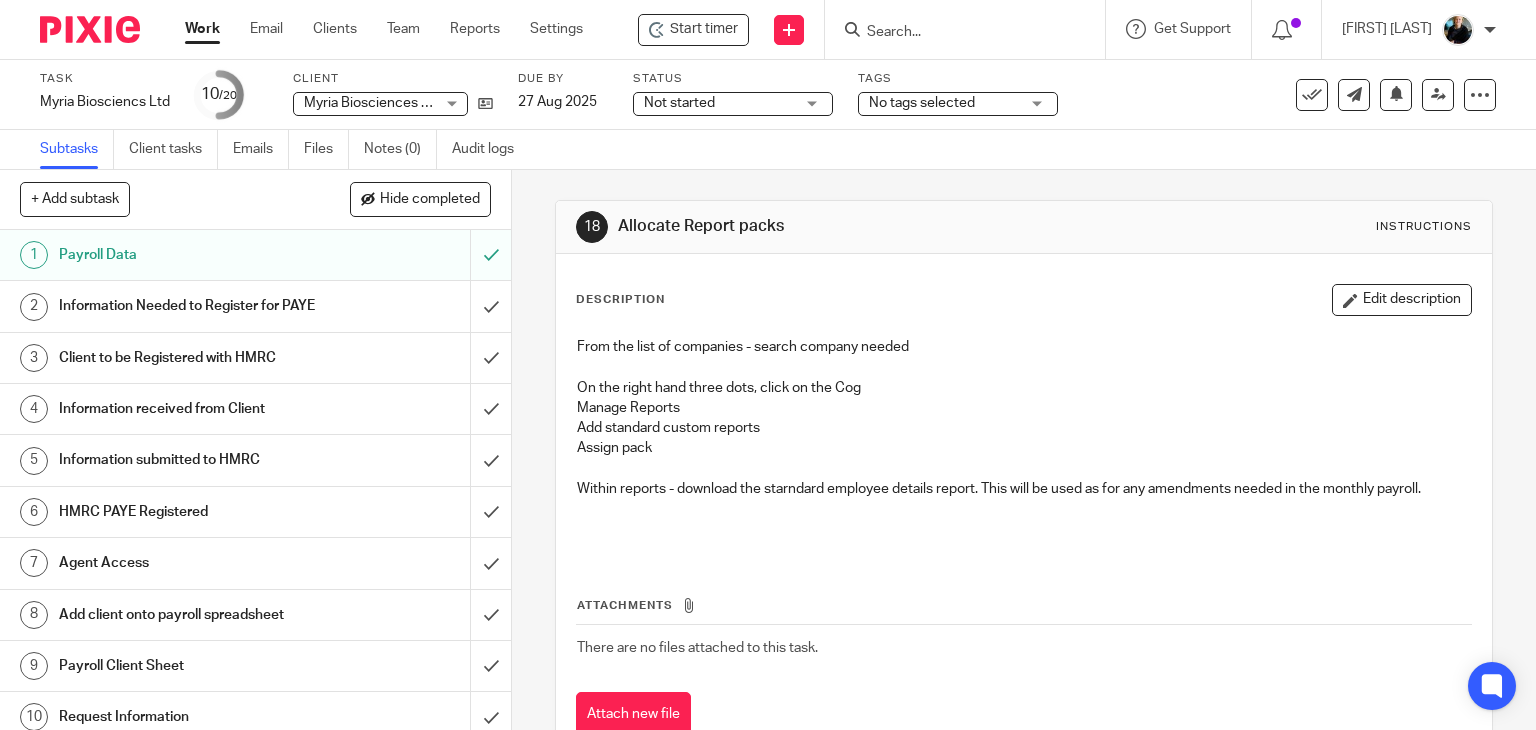 scroll, scrollTop: 67, scrollLeft: 0, axis: vertical 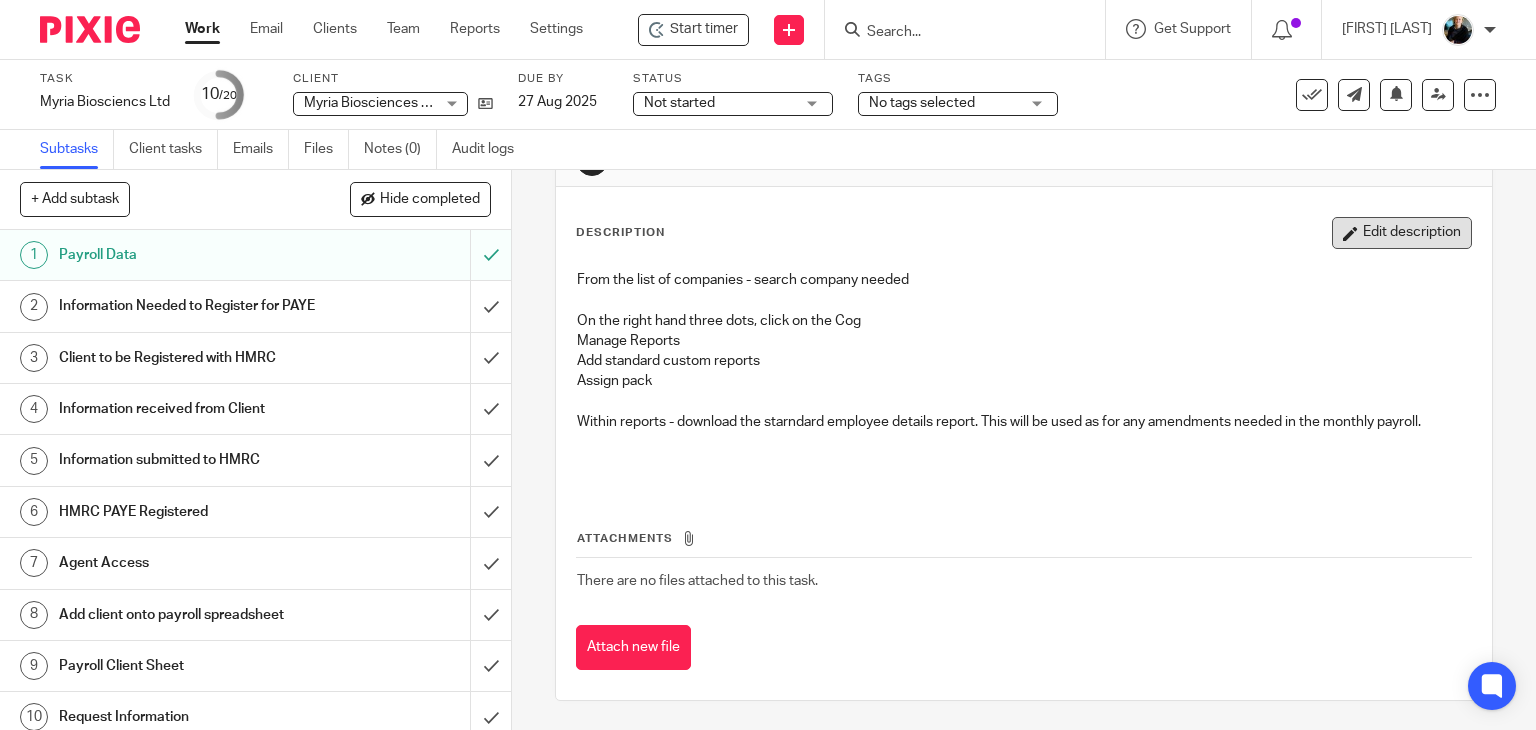 click on "Edit description" at bounding box center (1402, 233) 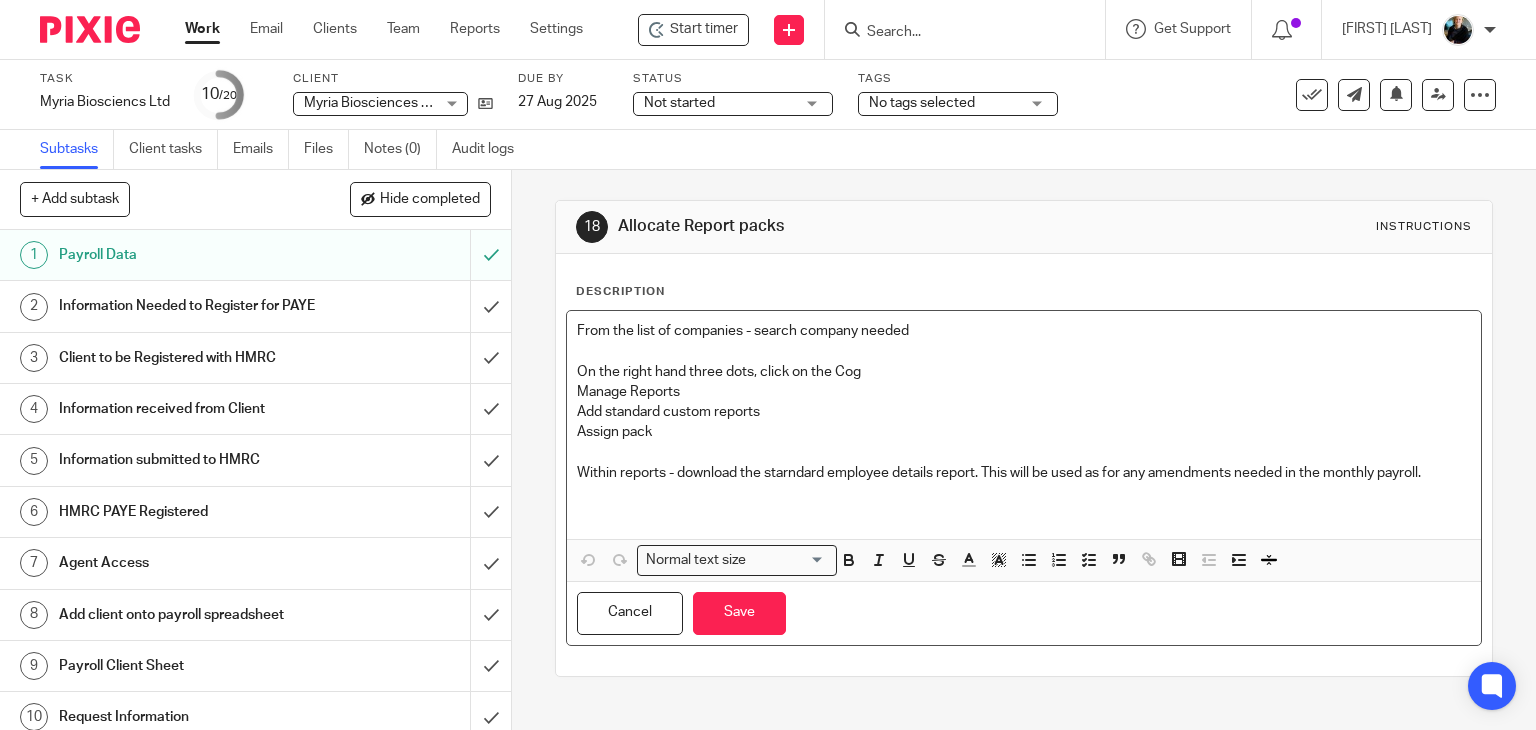 click on "Within reports - download the starndard employee details report. This will be used as for any amendments needed in the monthly payroll." at bounding box center (1024, 473) 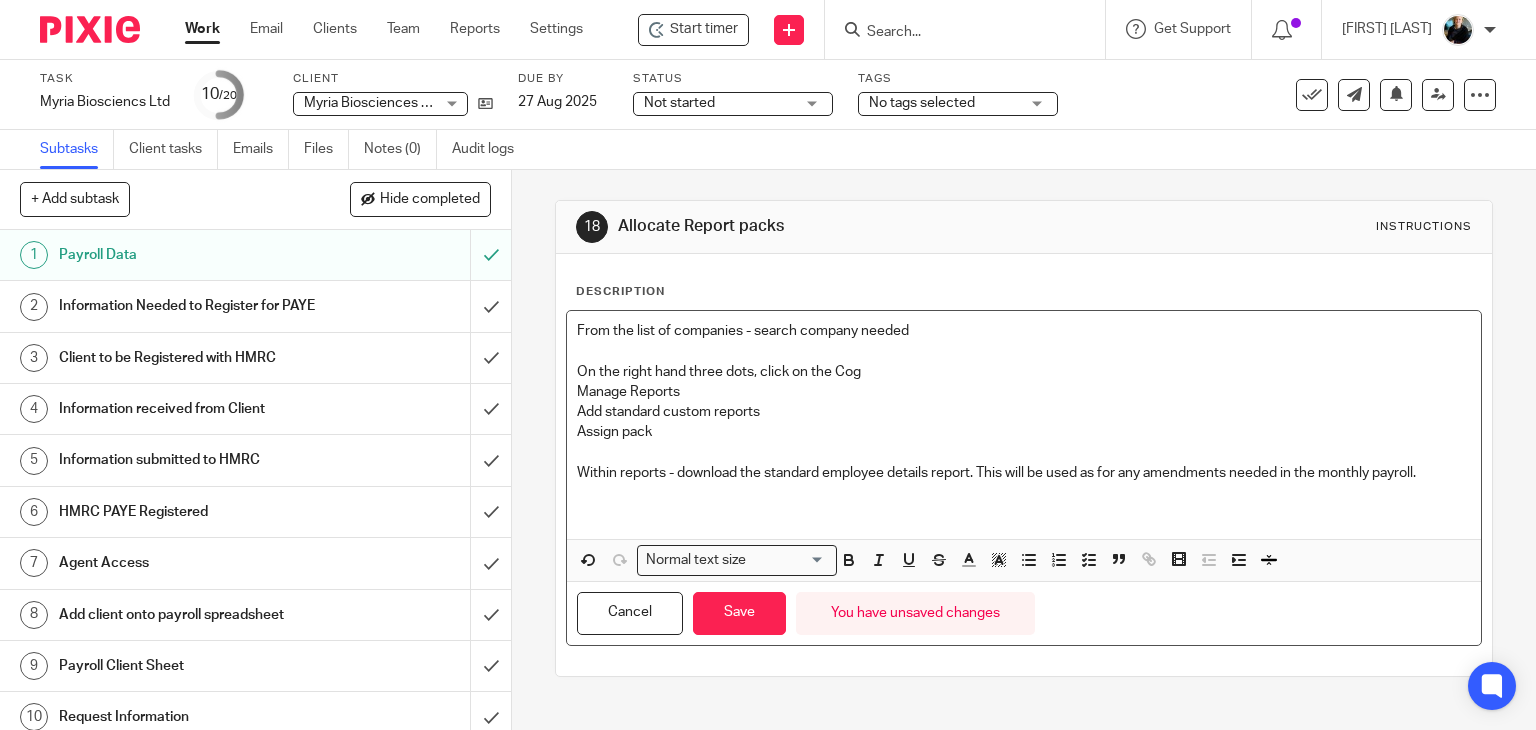 click at bounding box center (1024, 503) 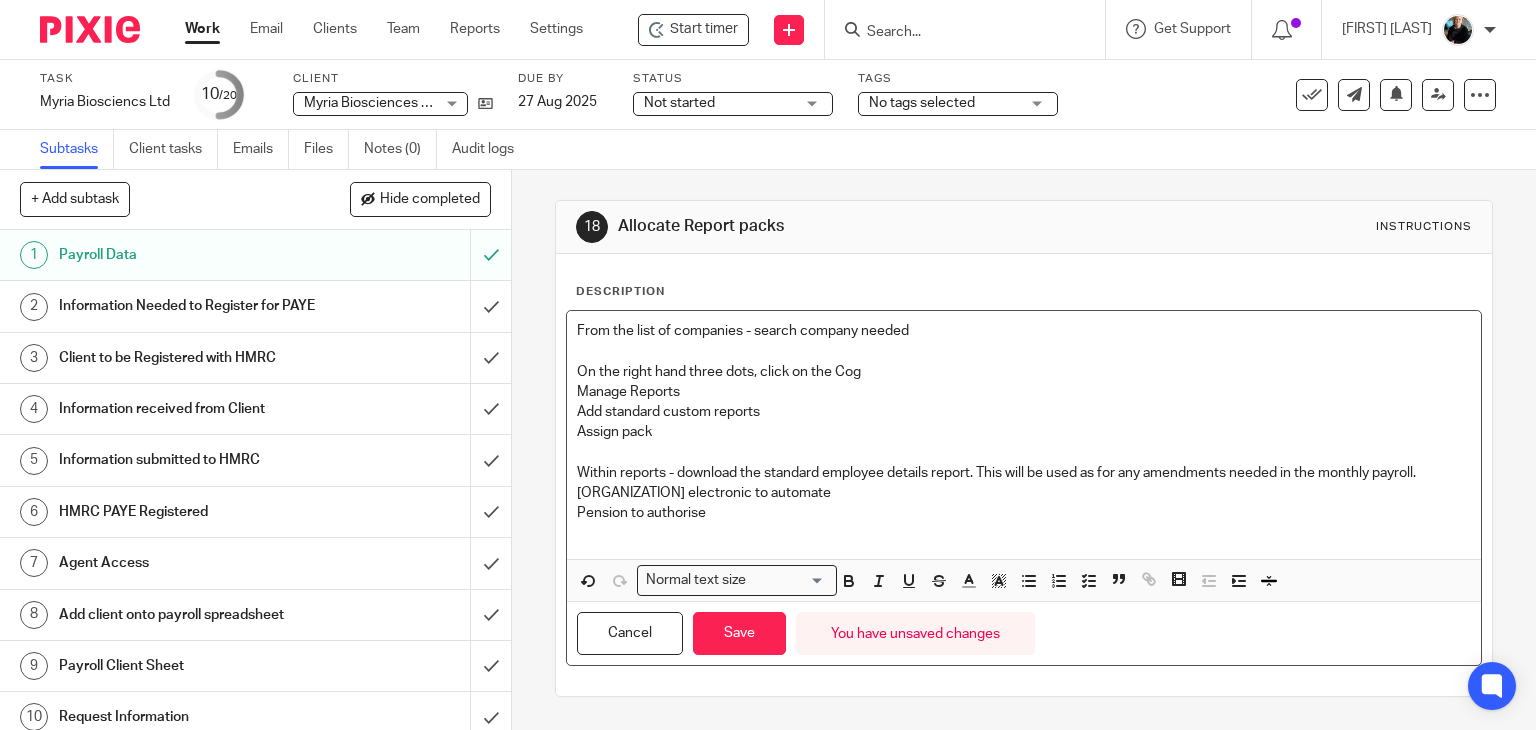 click on "Pension to authorise" at bounding box center (1024, 523) 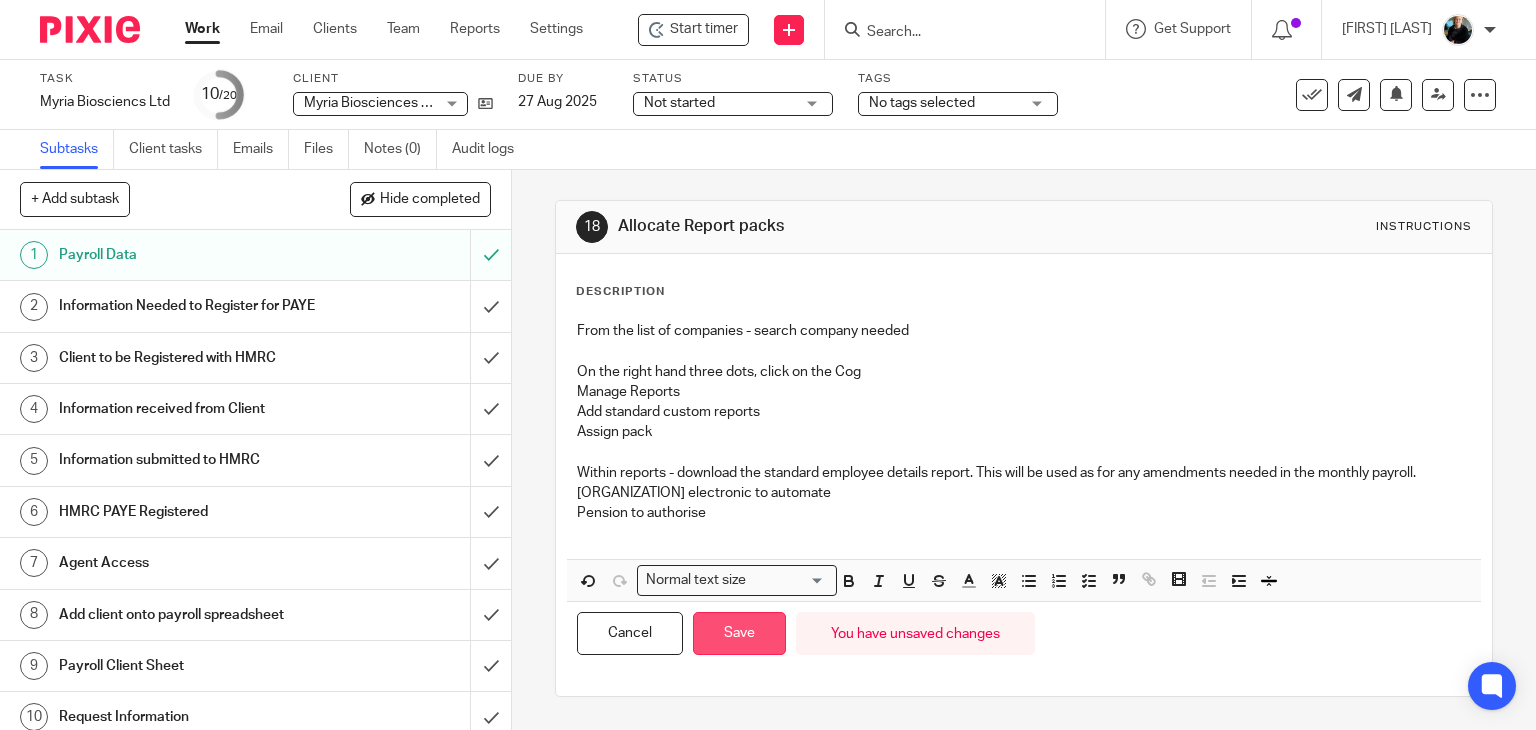 click on "Save" at bounding box center (739, 633) 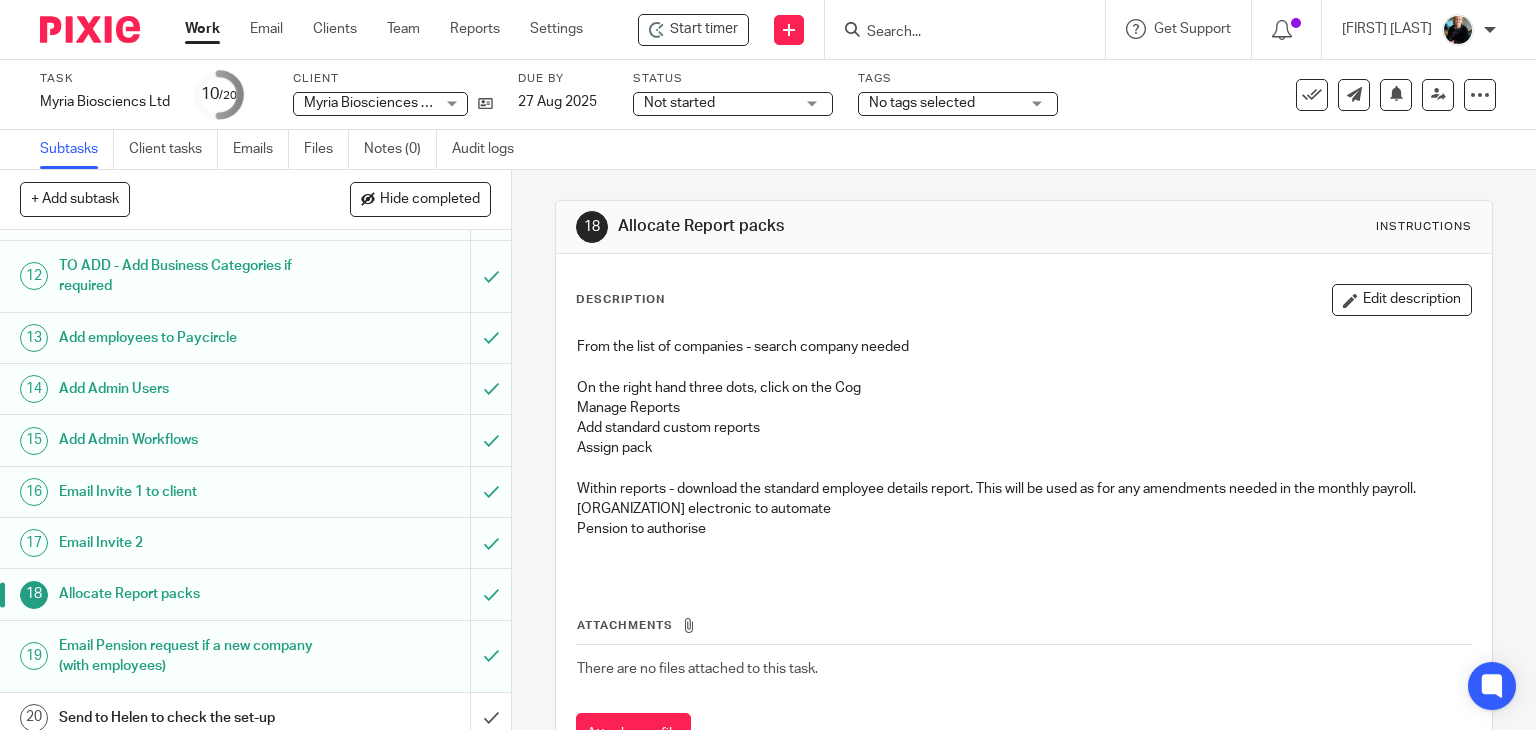scroll, scrollTop: 584, scrollLeft: 0, axis: vertical 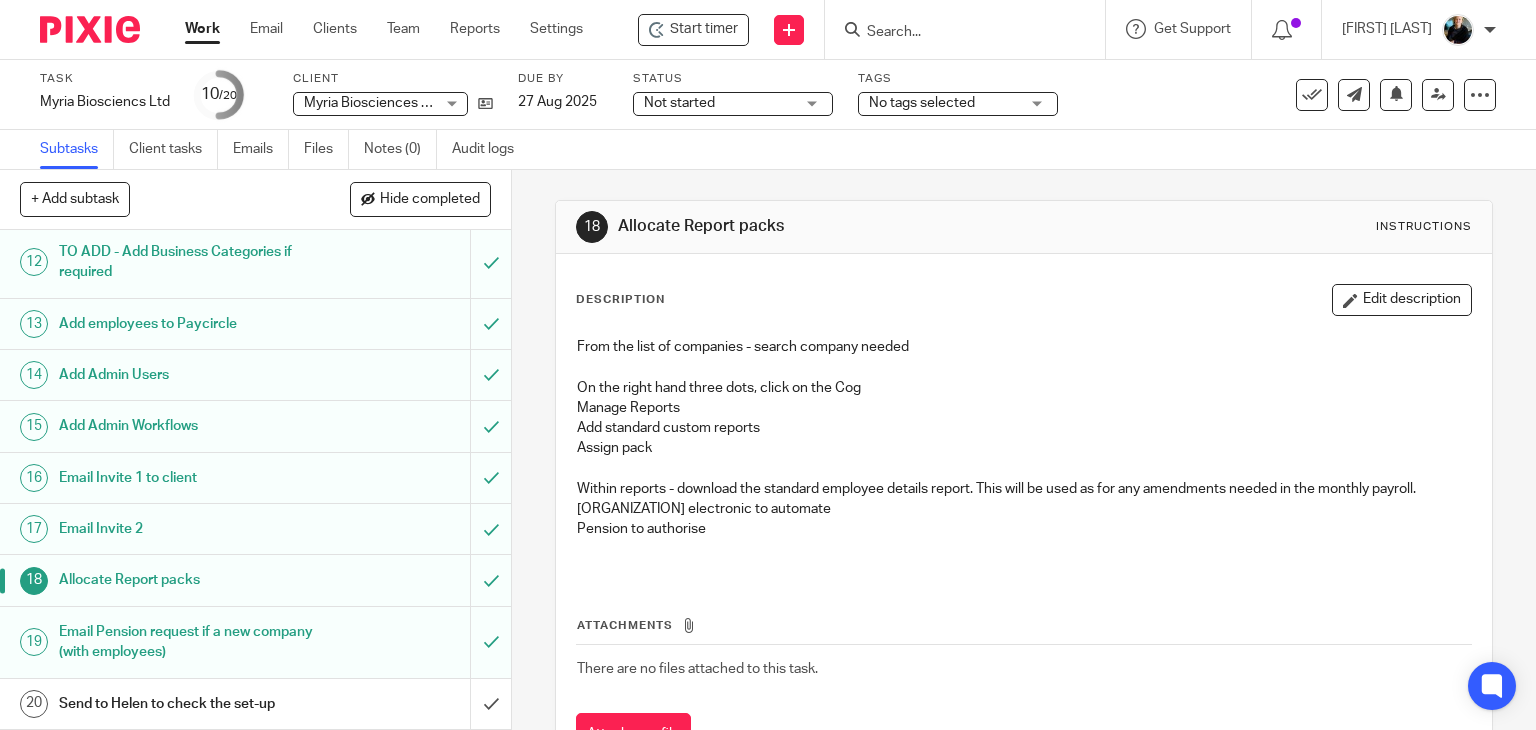 click on "Not started" at bounding box center (679, 103) 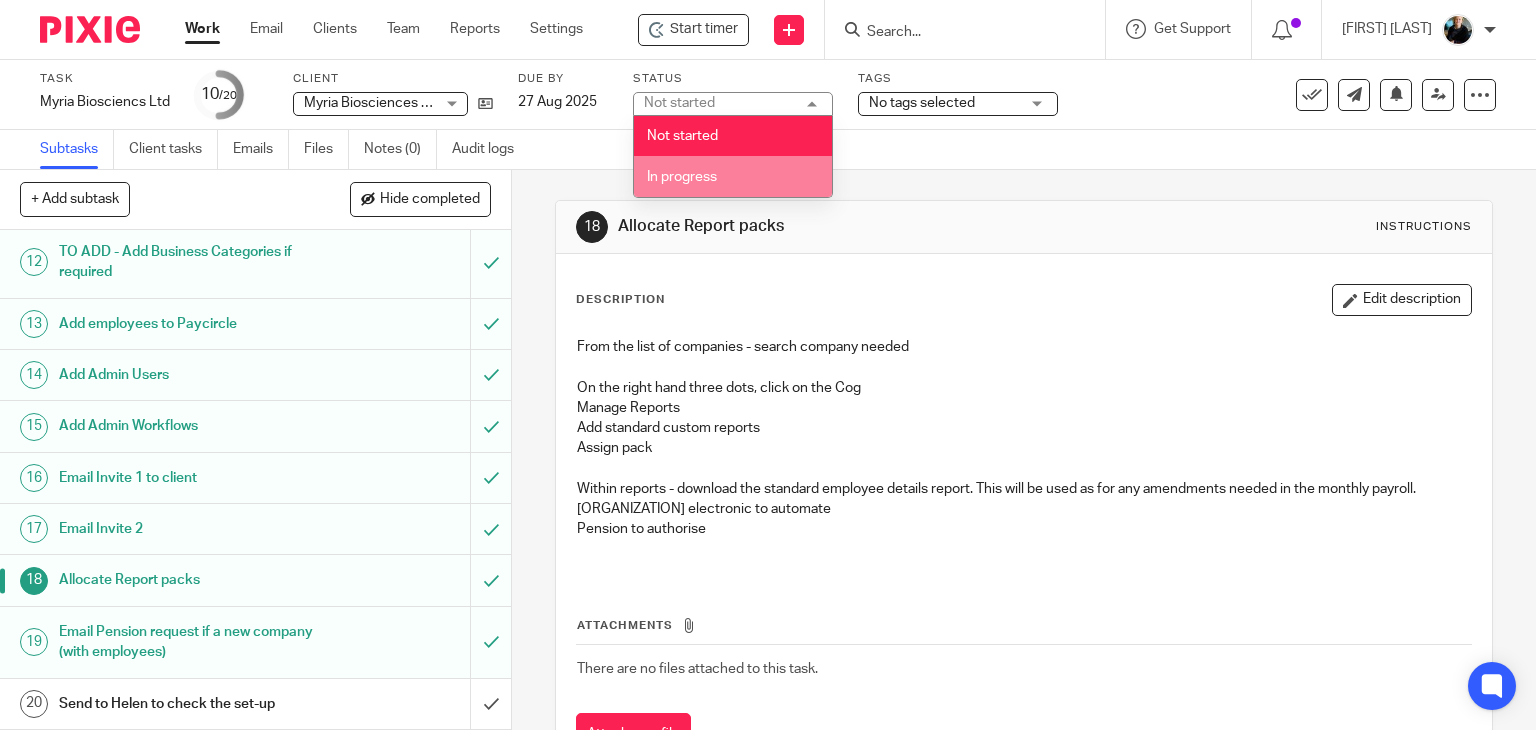 click on "In progress" at bounding box center [682, 177] 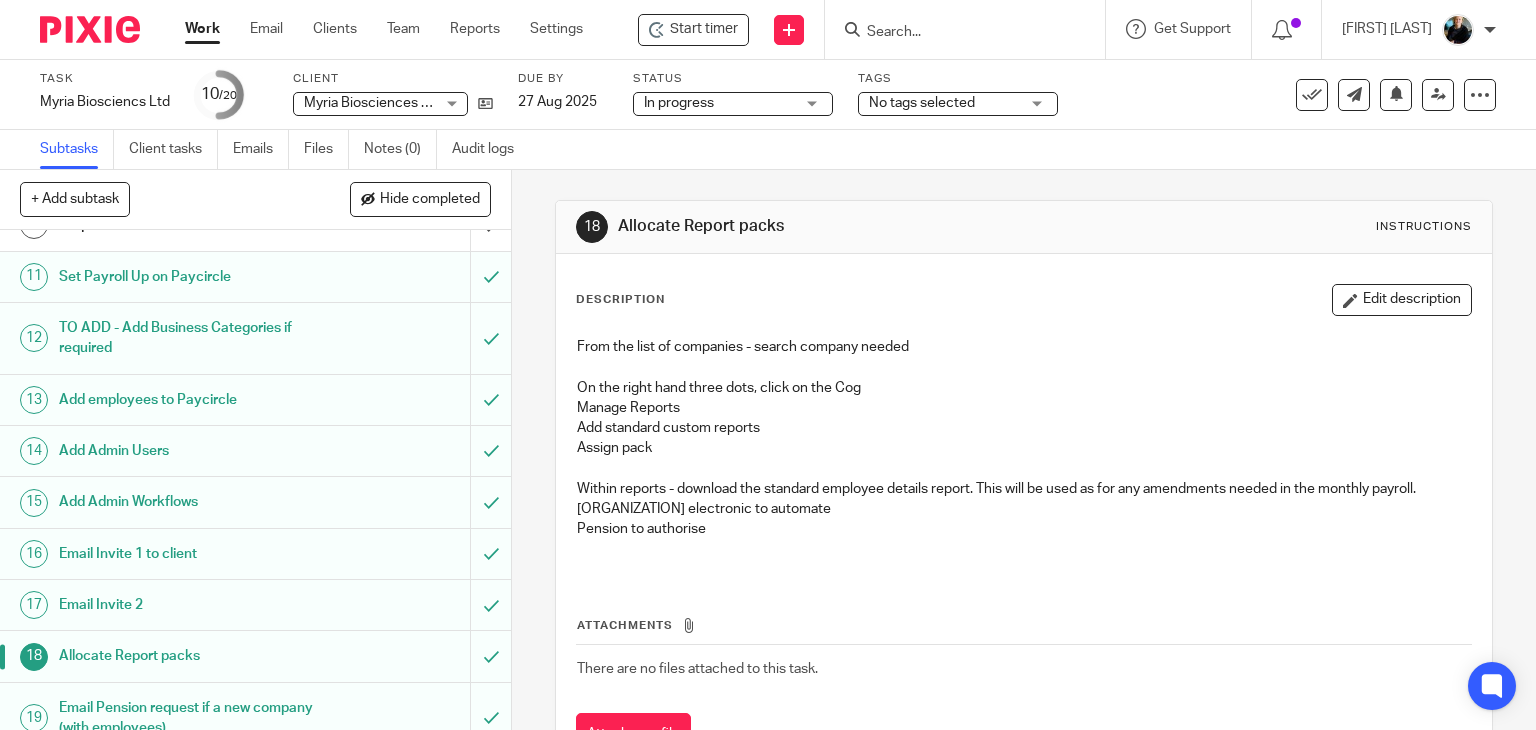 scroll, scrollTop: 584, scrollLeft: 0, axis: vertical 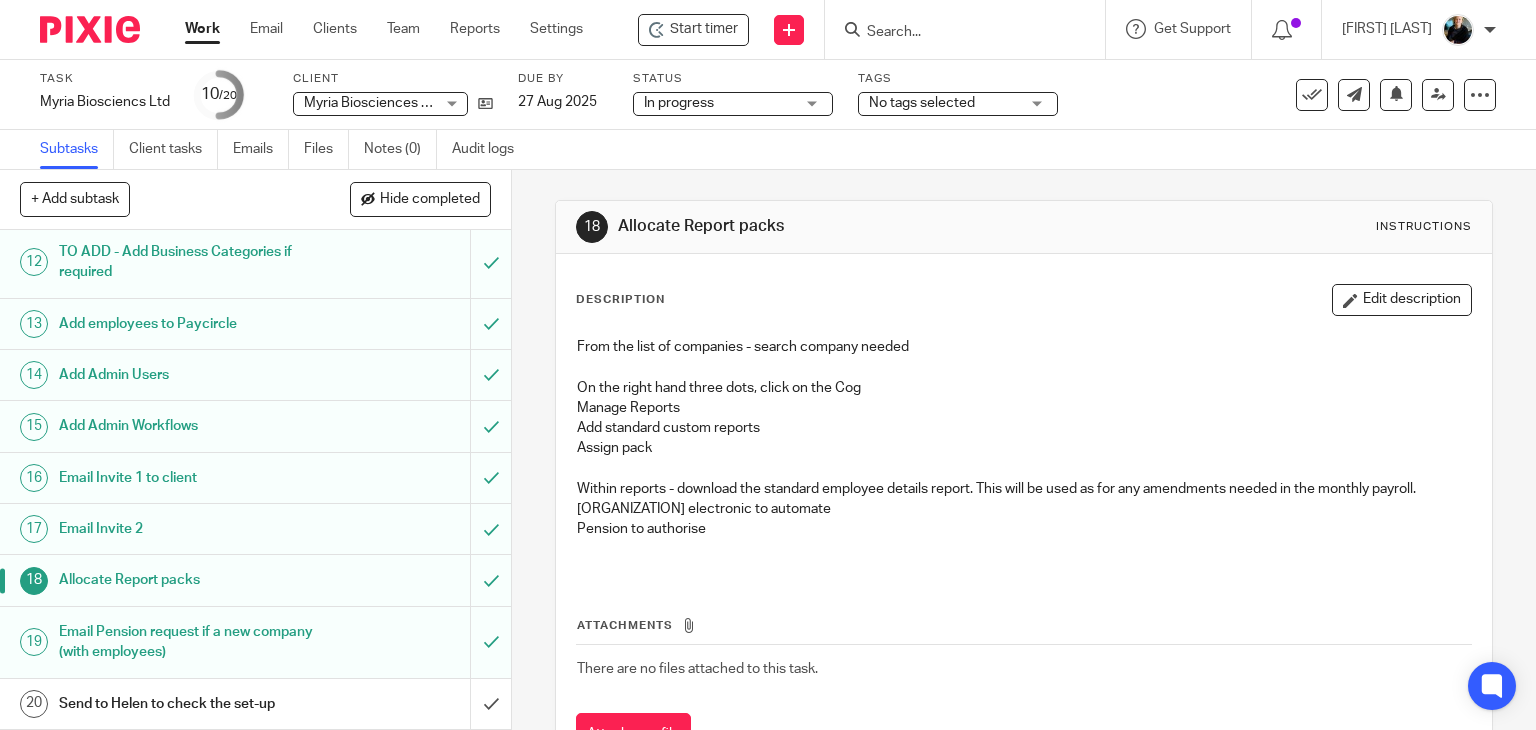 click at bounding box center [955, 33] 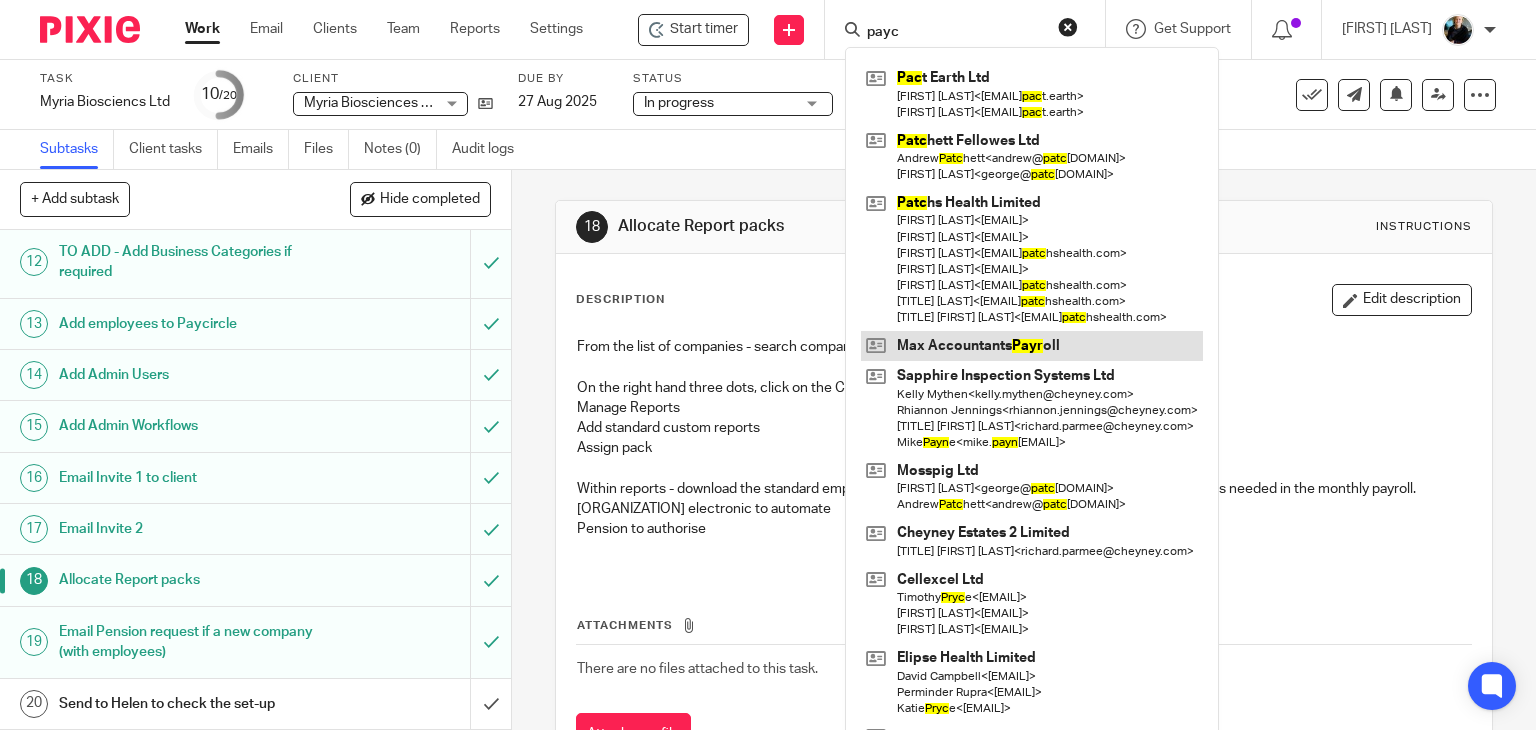 type on "payc" 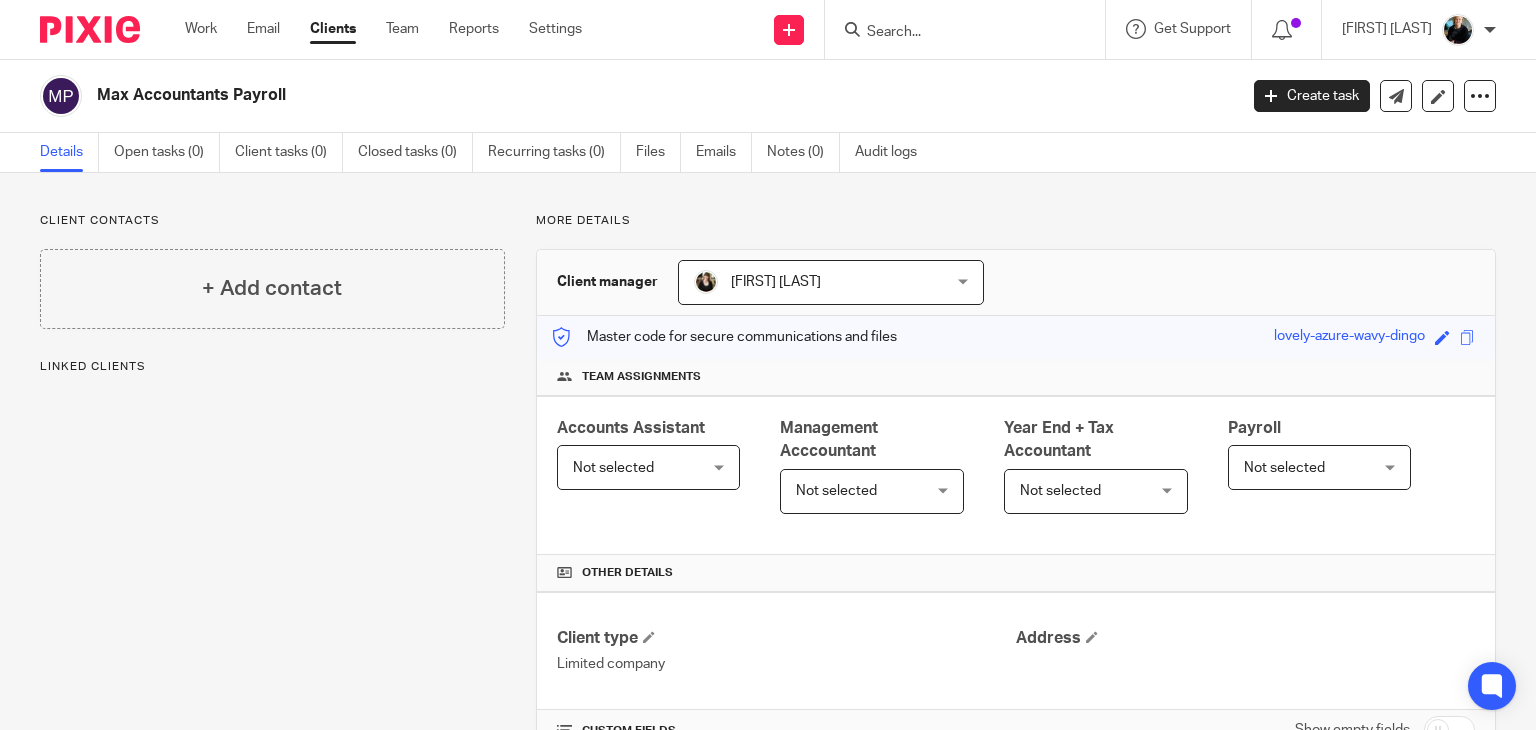 scroll, scrollTop: 0, scrollLeft: 0, axis: both 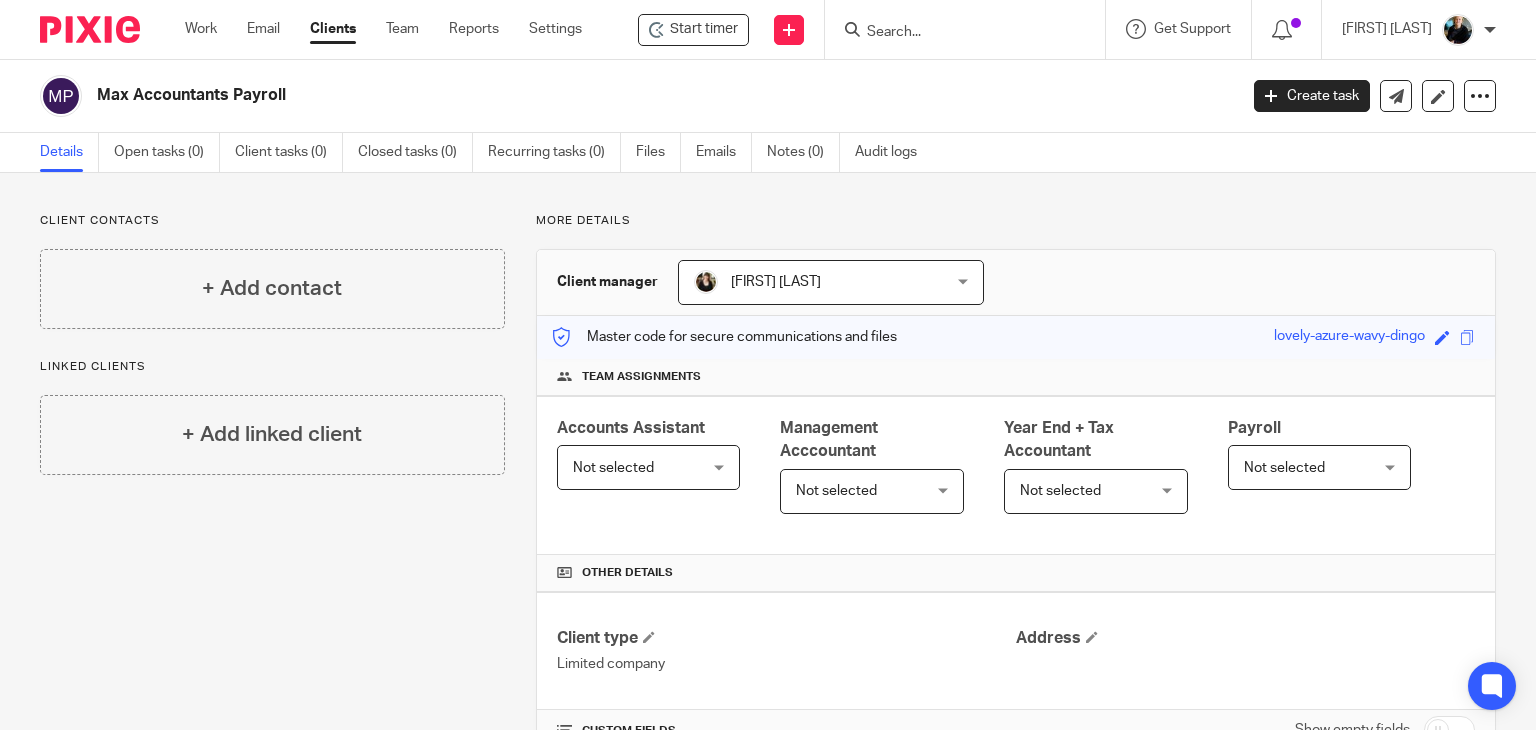 click at bounding box center [955, 33] 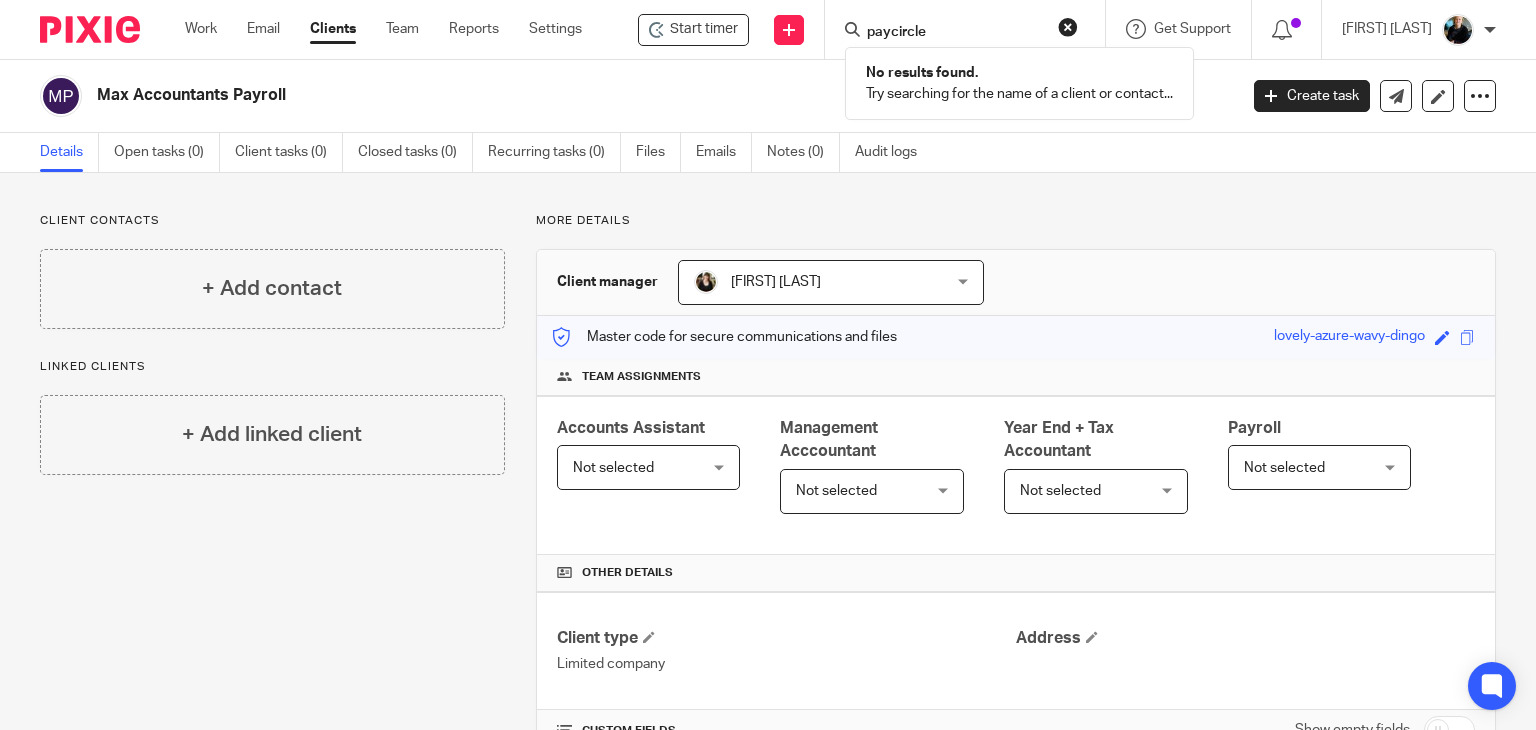 type on "paycircle" 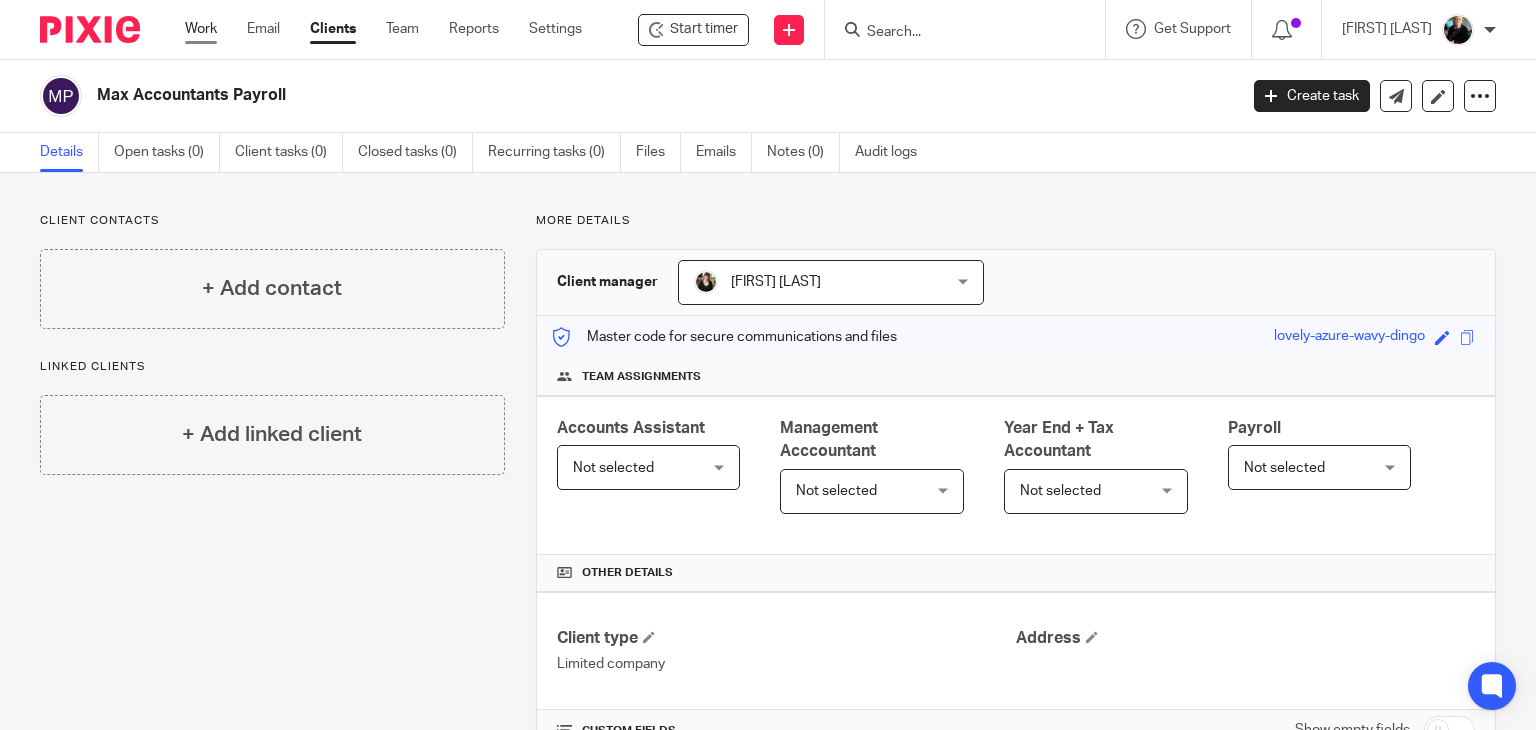click on "Work" at bounding box center [201, 29] 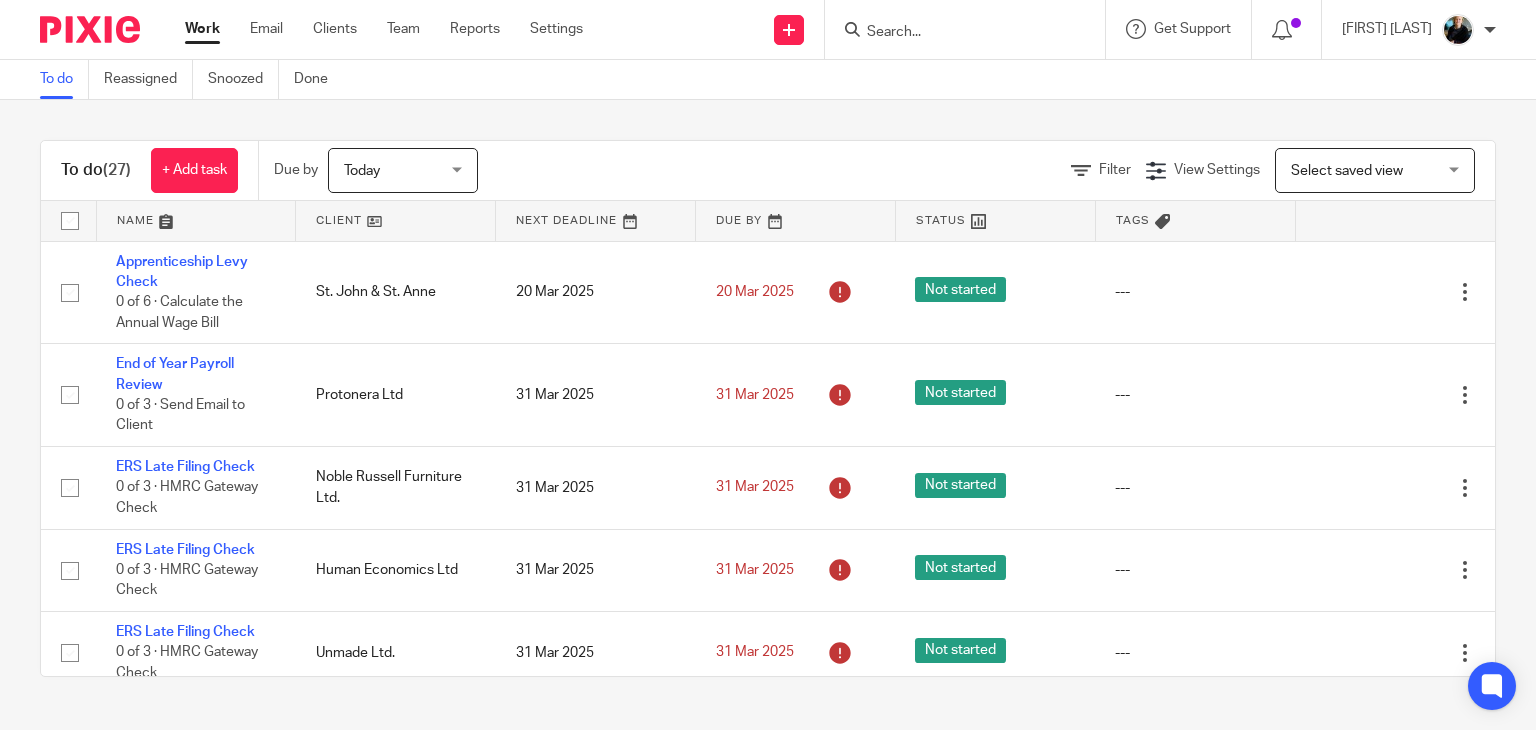 scroll, scrollTop: 0, scrollLeft: 0, axis: both 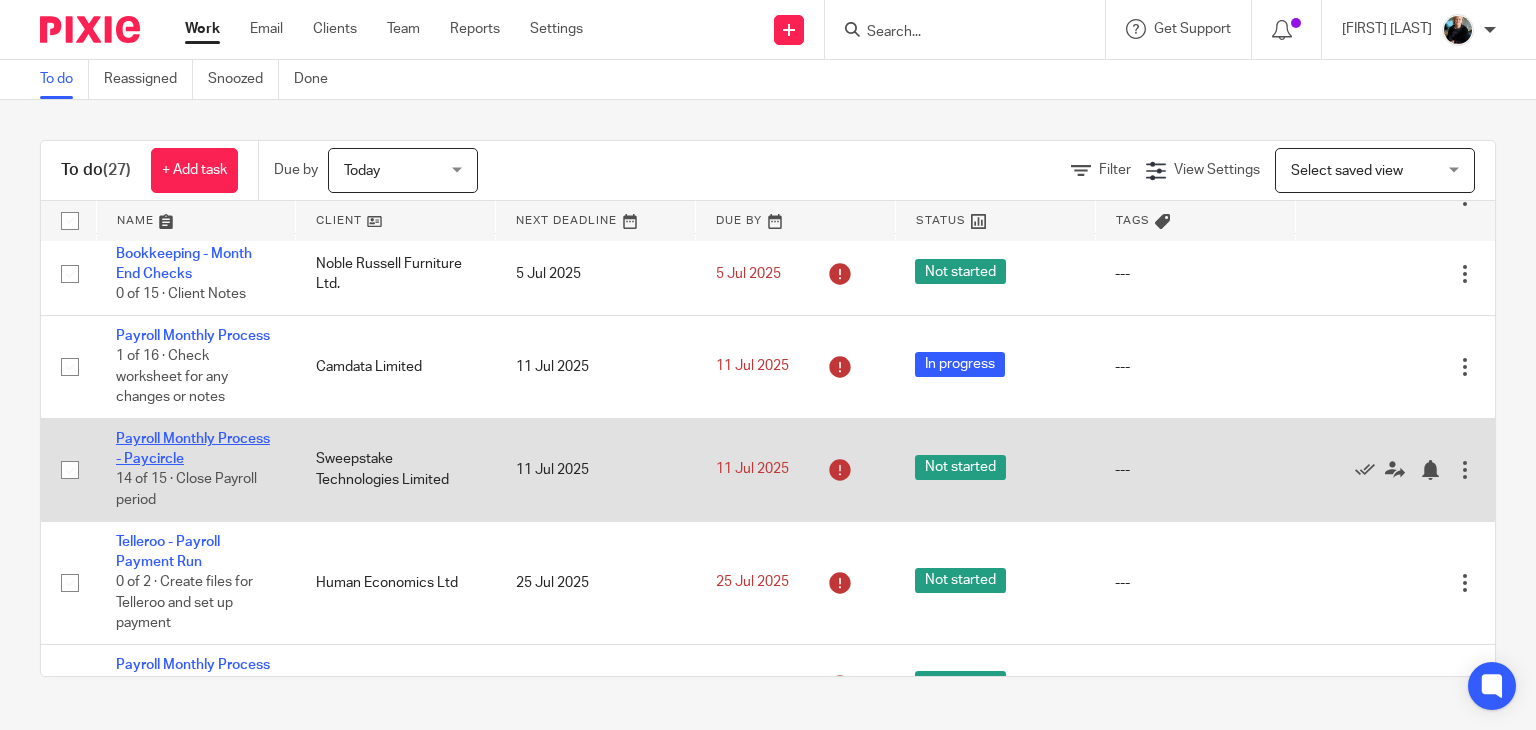 click on "Payroll Monthly Process - Paycircle" at bounding box center (193, 449) 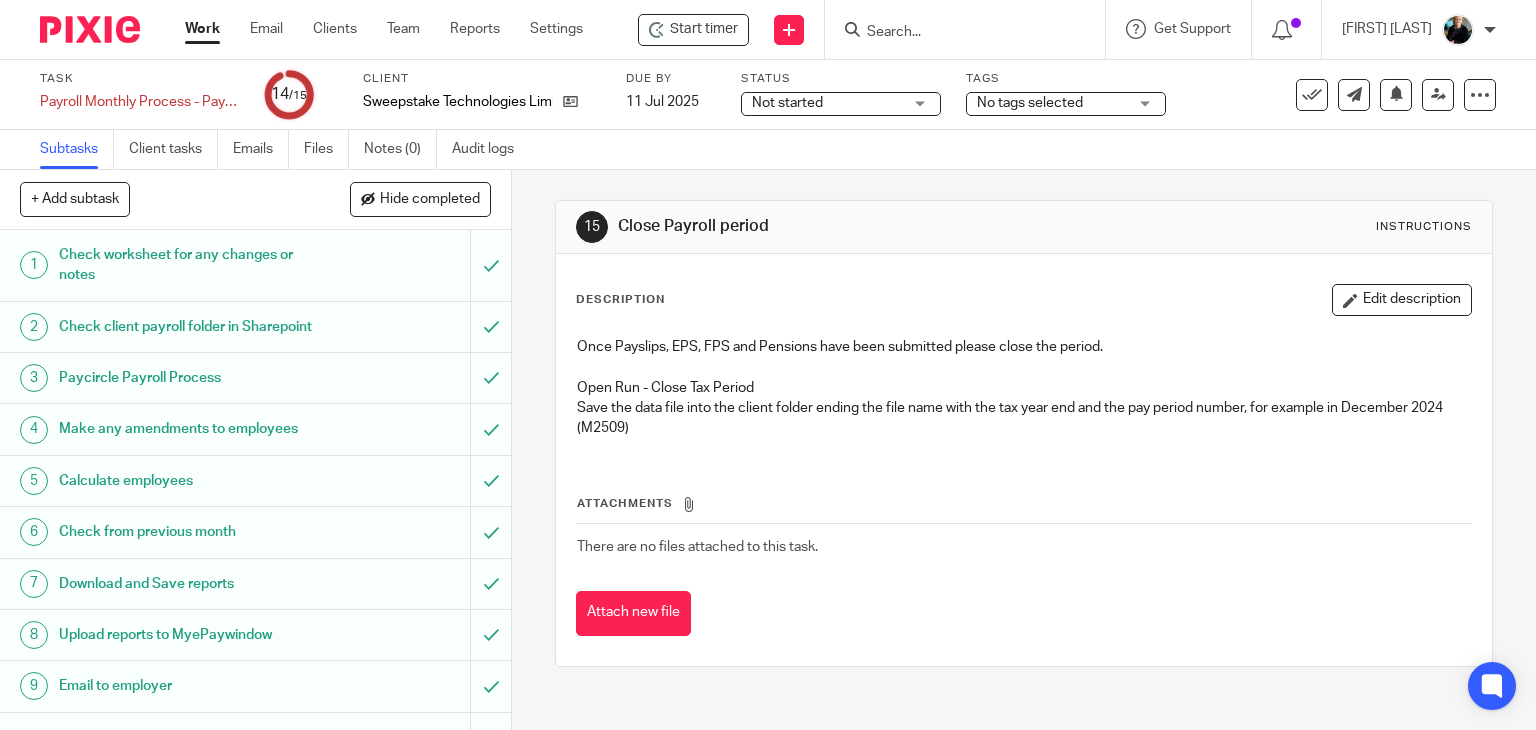 scroll, scrollTop: 0, scrollLeft: 0, axis: both 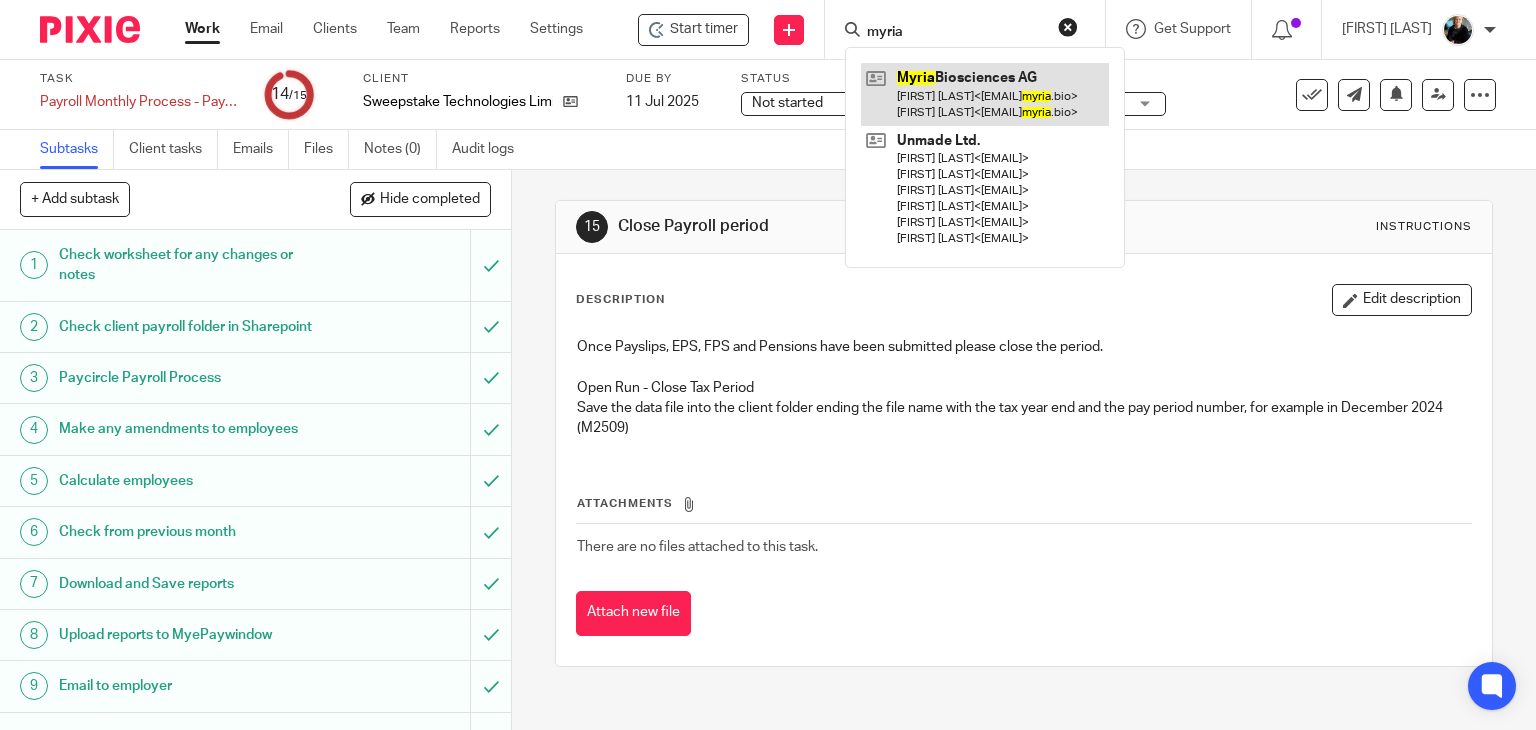 type on "myria" 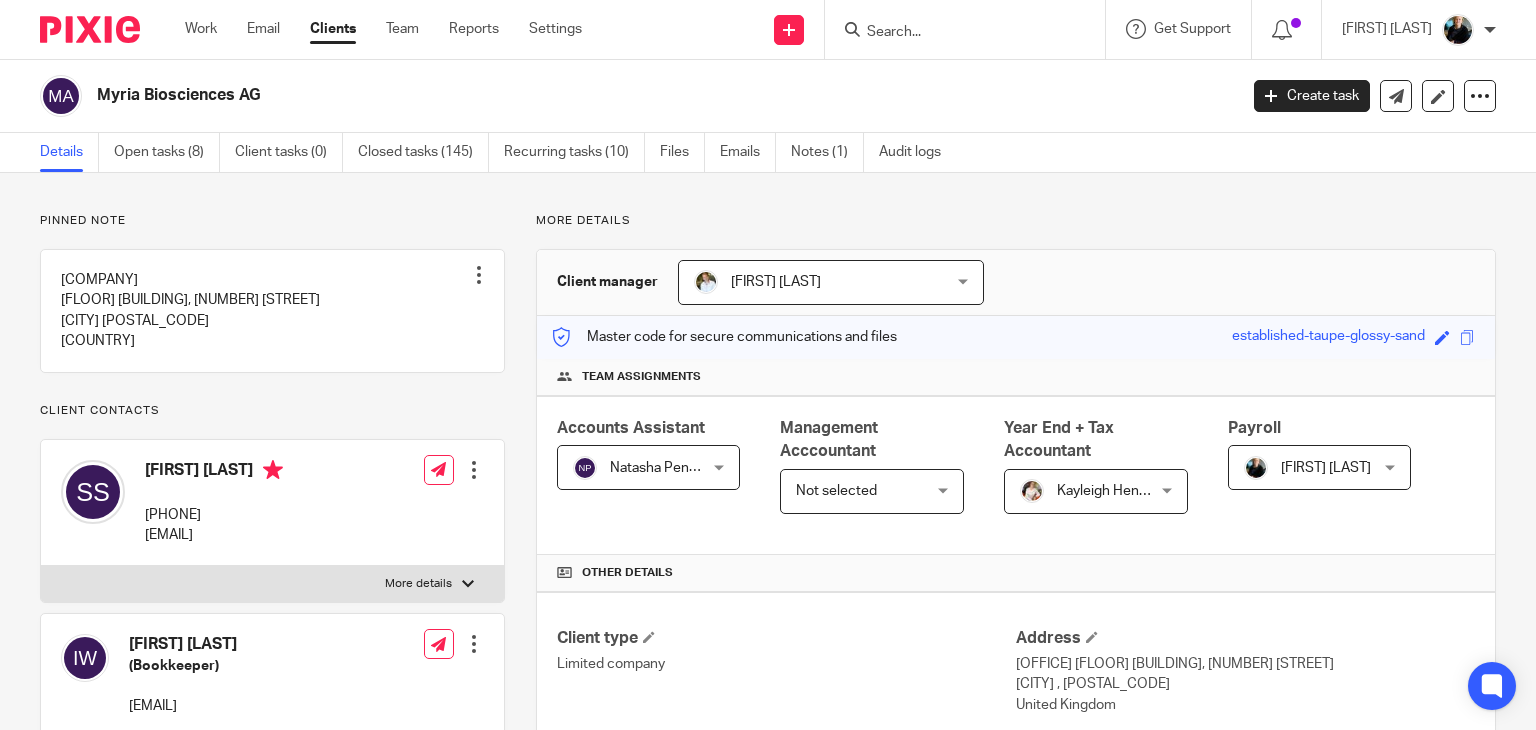 scroll, scrollTop: 0, scrollLeft: 0, axis: both 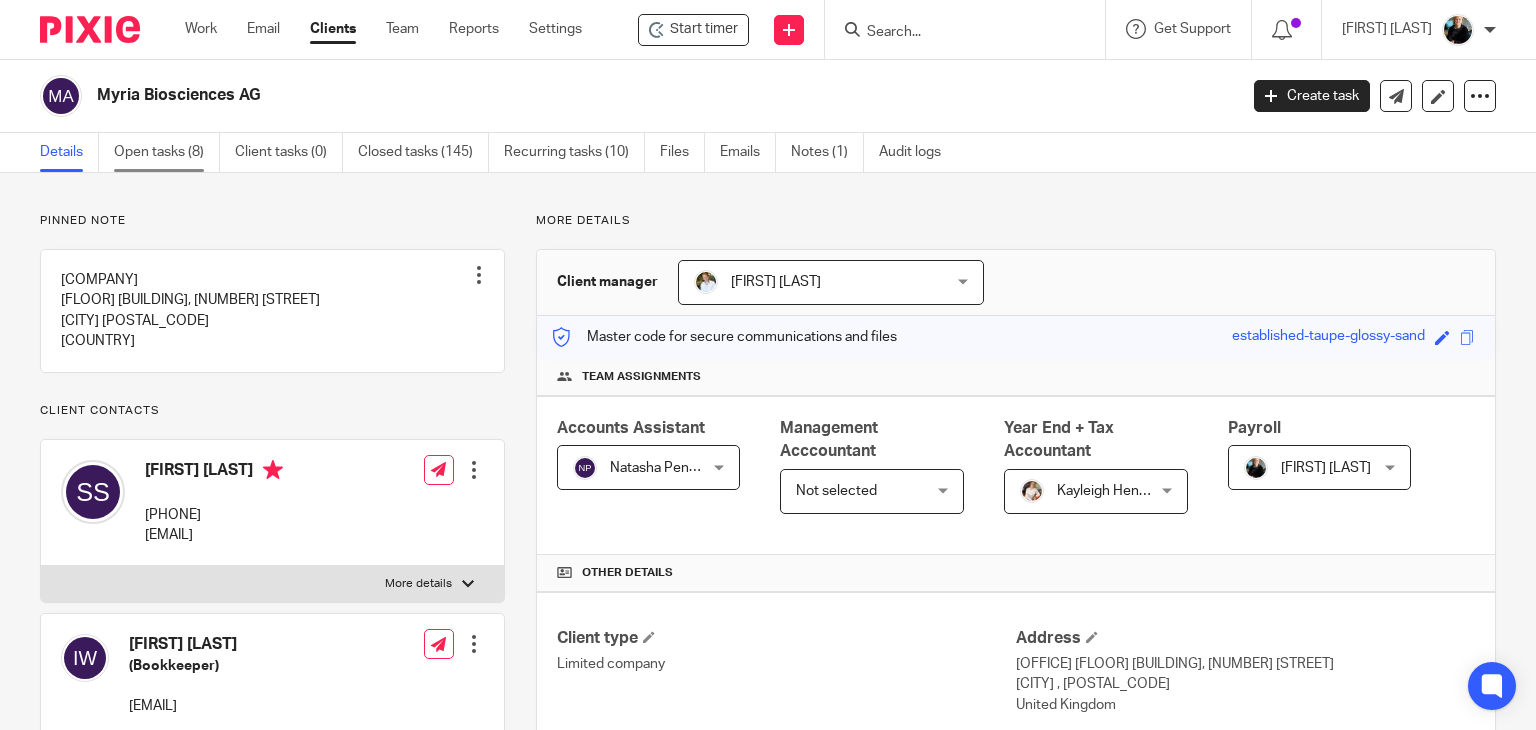 click on "Open tasks (8)" at bounding box center (167, 152) 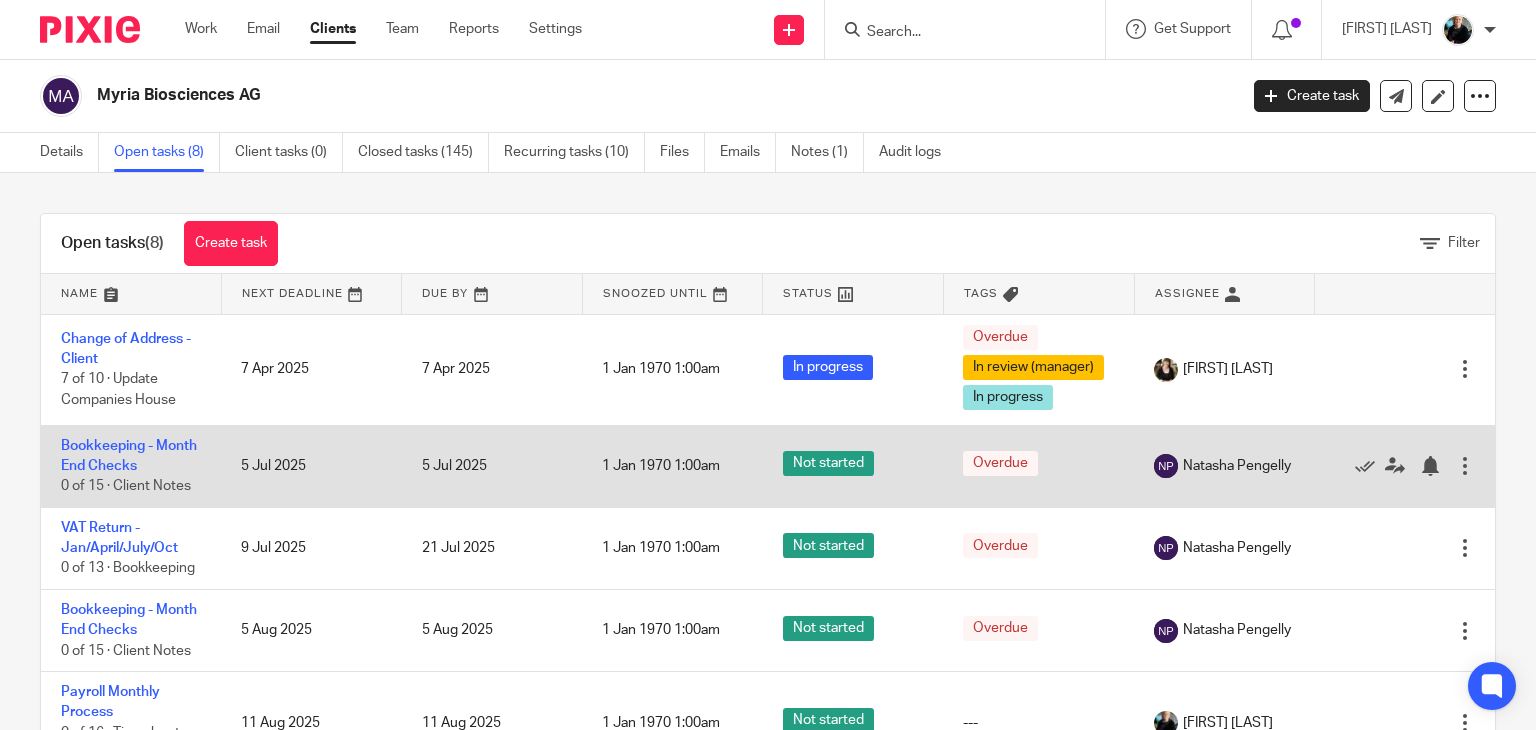 scroll, scrollTop: 0, scrollLeft: 0, axis: both 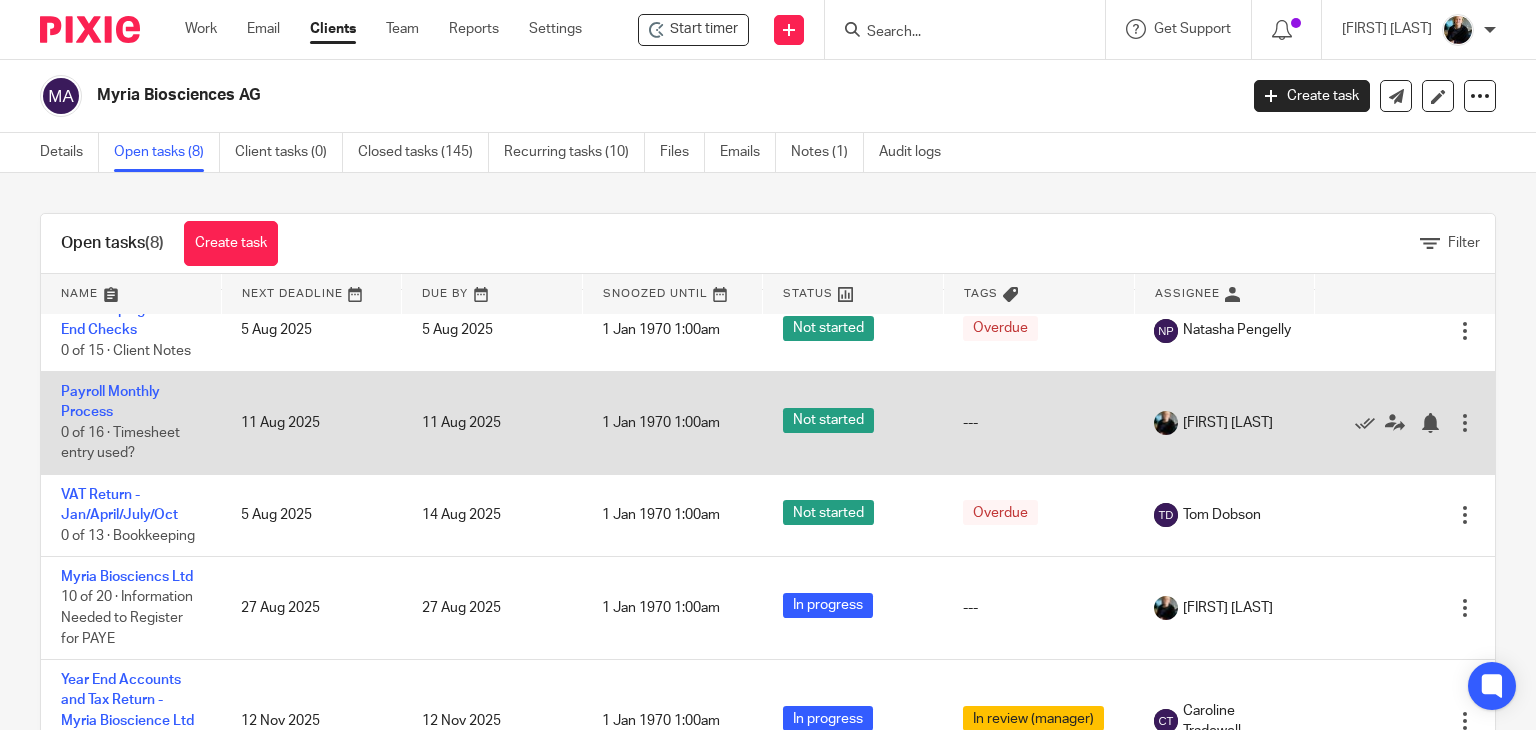 click on "11 Aug 2025" at bounding box center [311, 423] 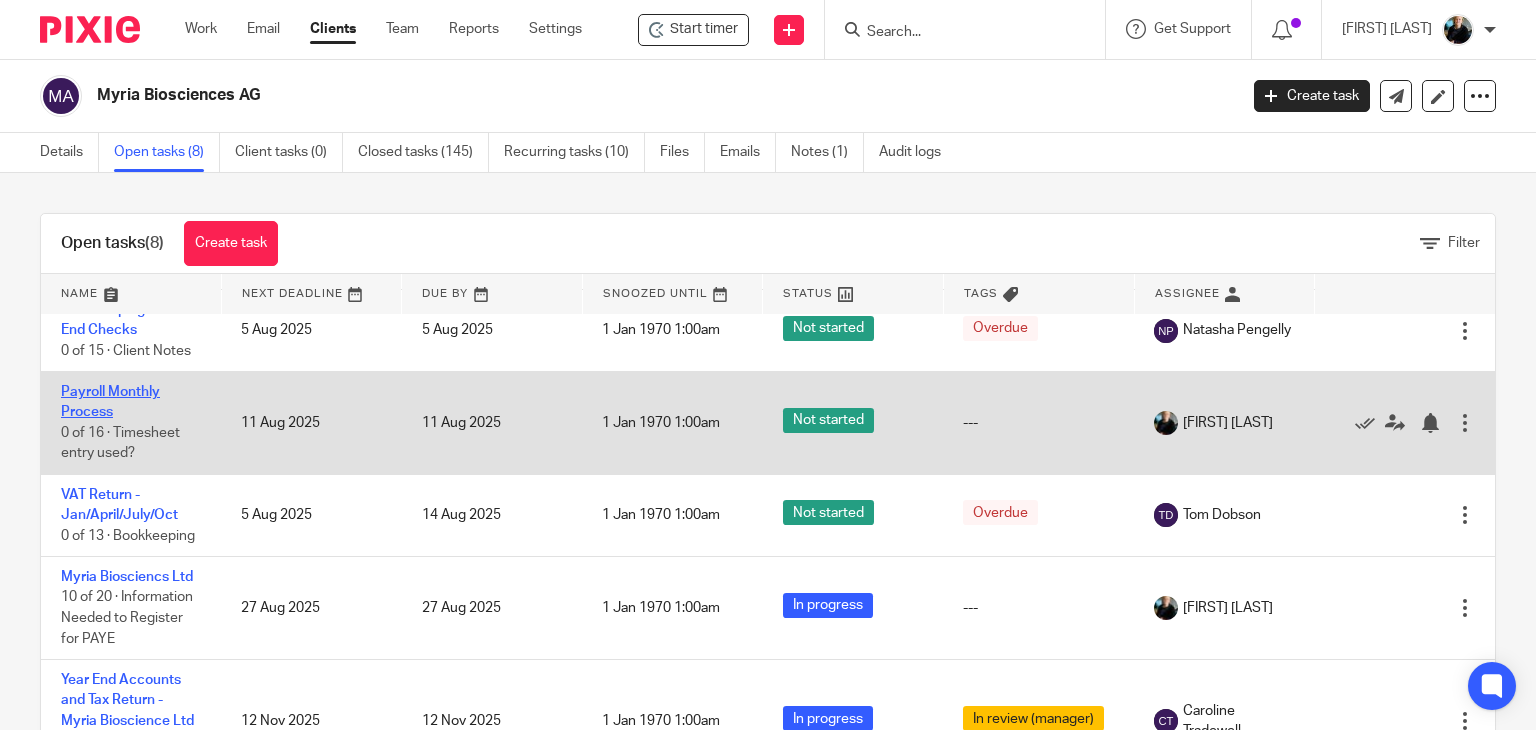 click on "Payroll Monthly Process" at bounding box center [110, 402] 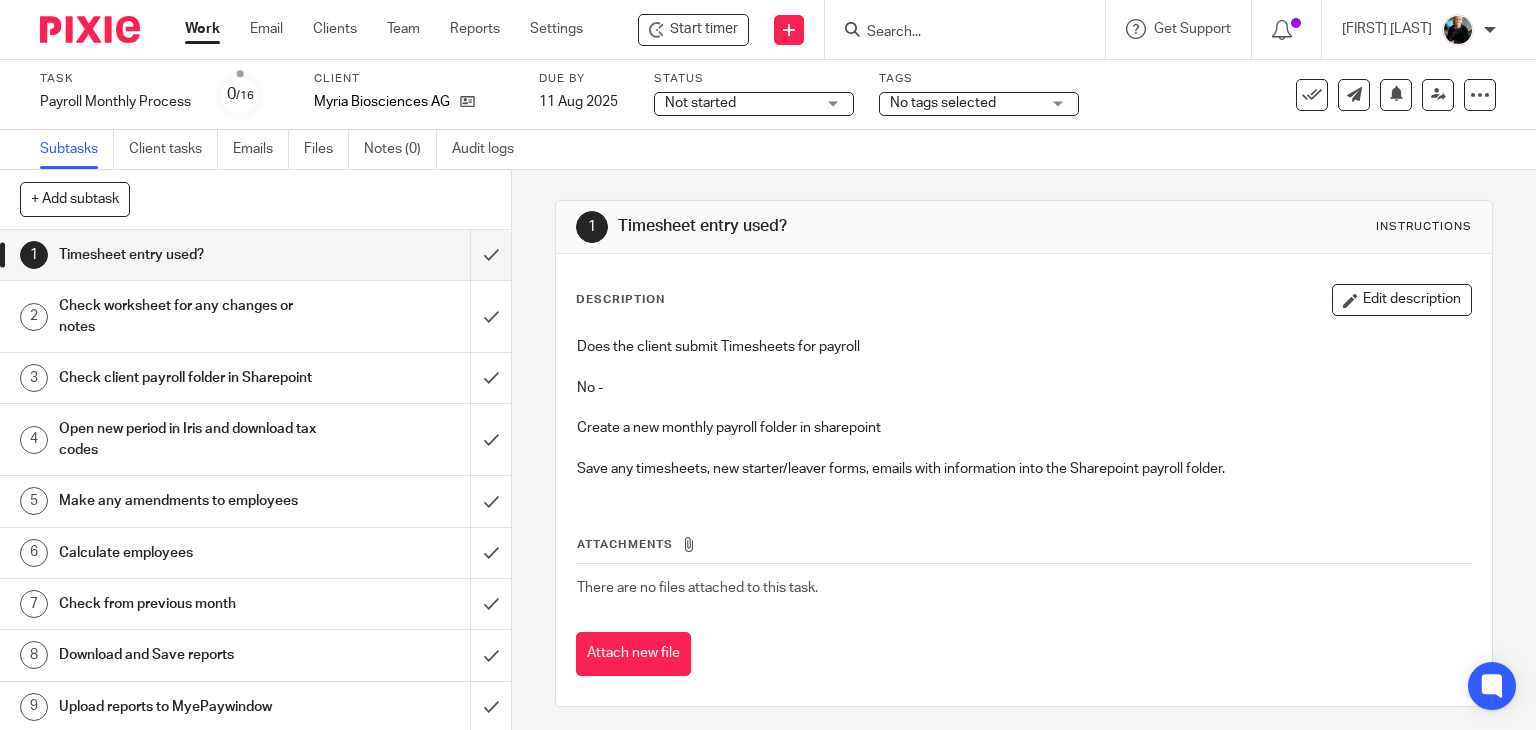 scroll, scrollTop: 0, scrollLeft: 0, axis: both 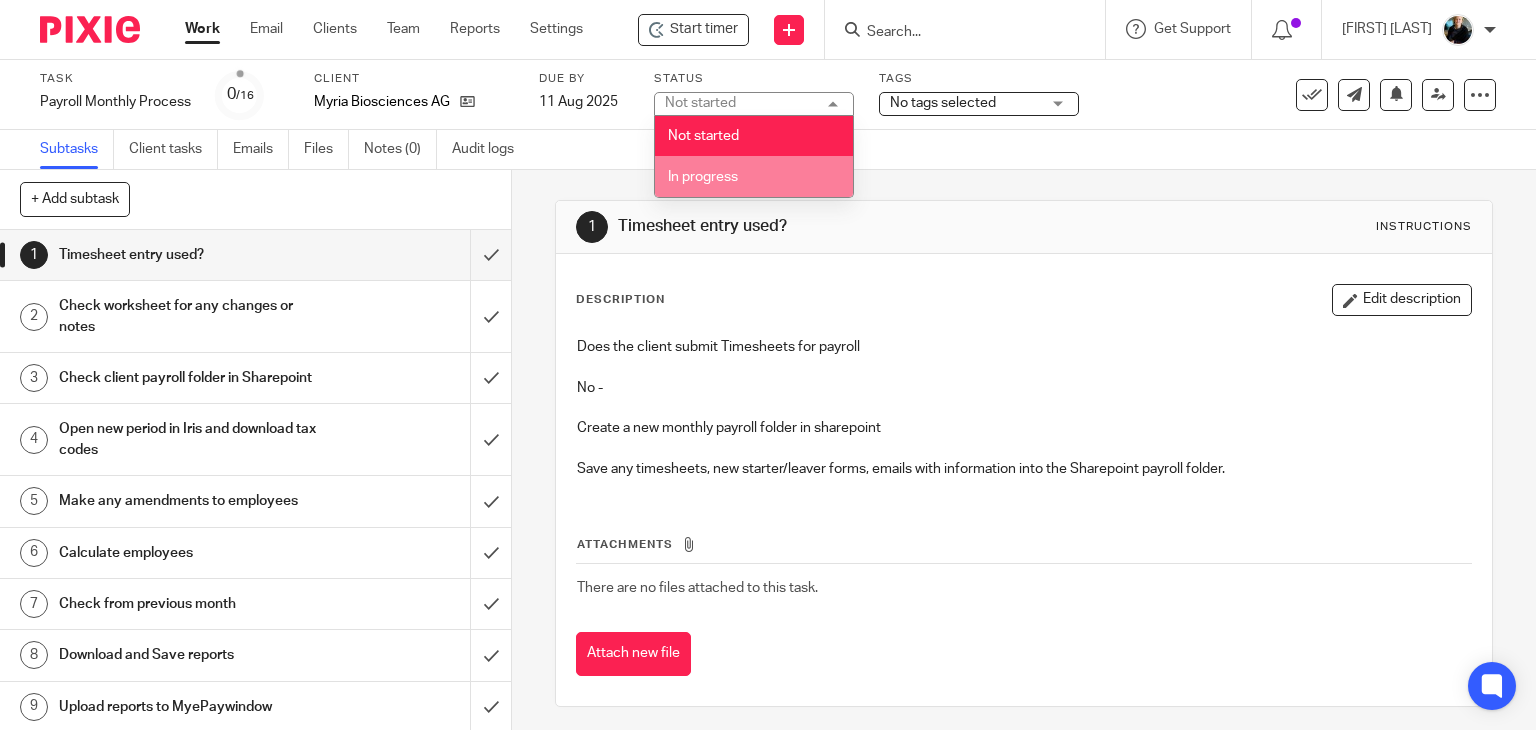 click on "In progress" at bounding box center [703, 177] 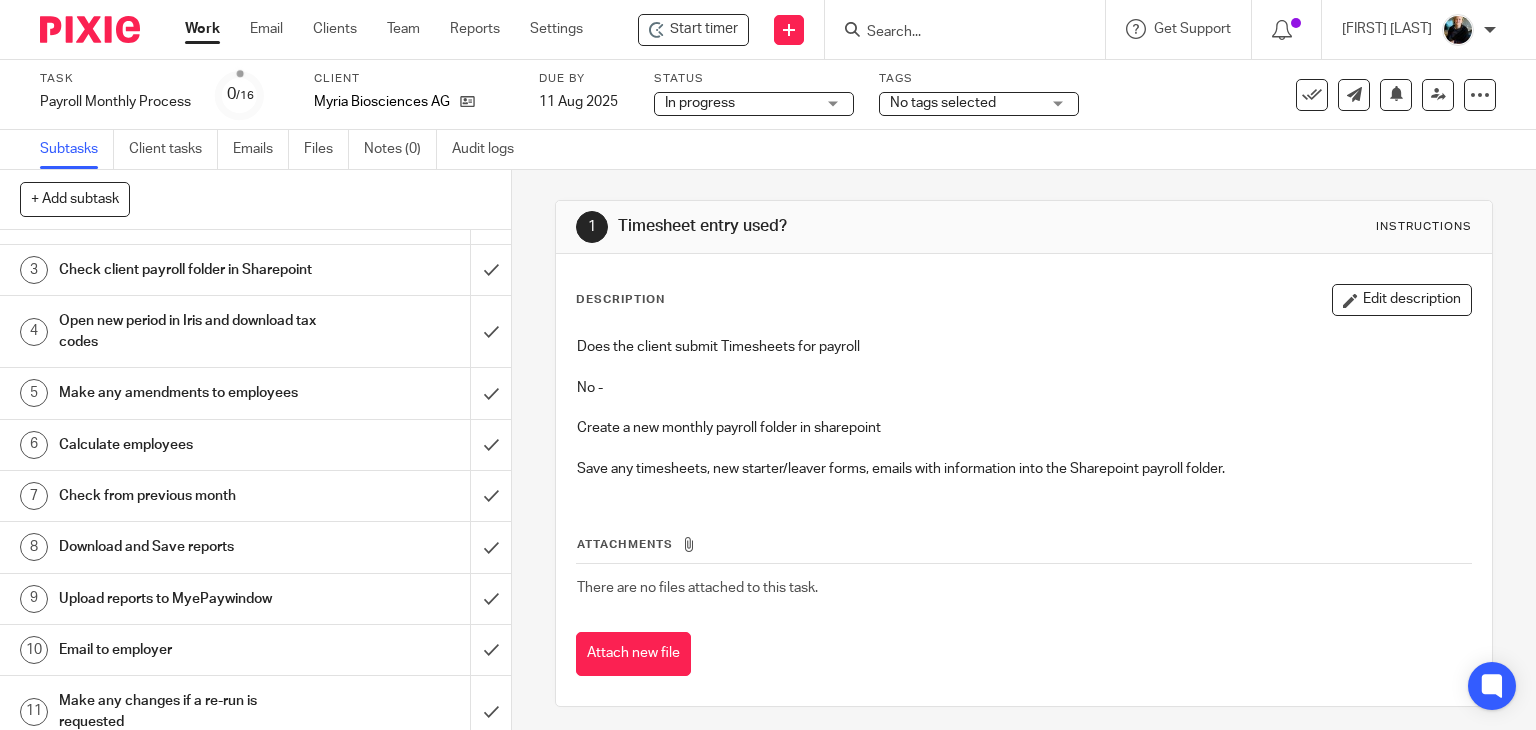 scroll, scrollTop: 0, scrollLeft: 0, axis: both 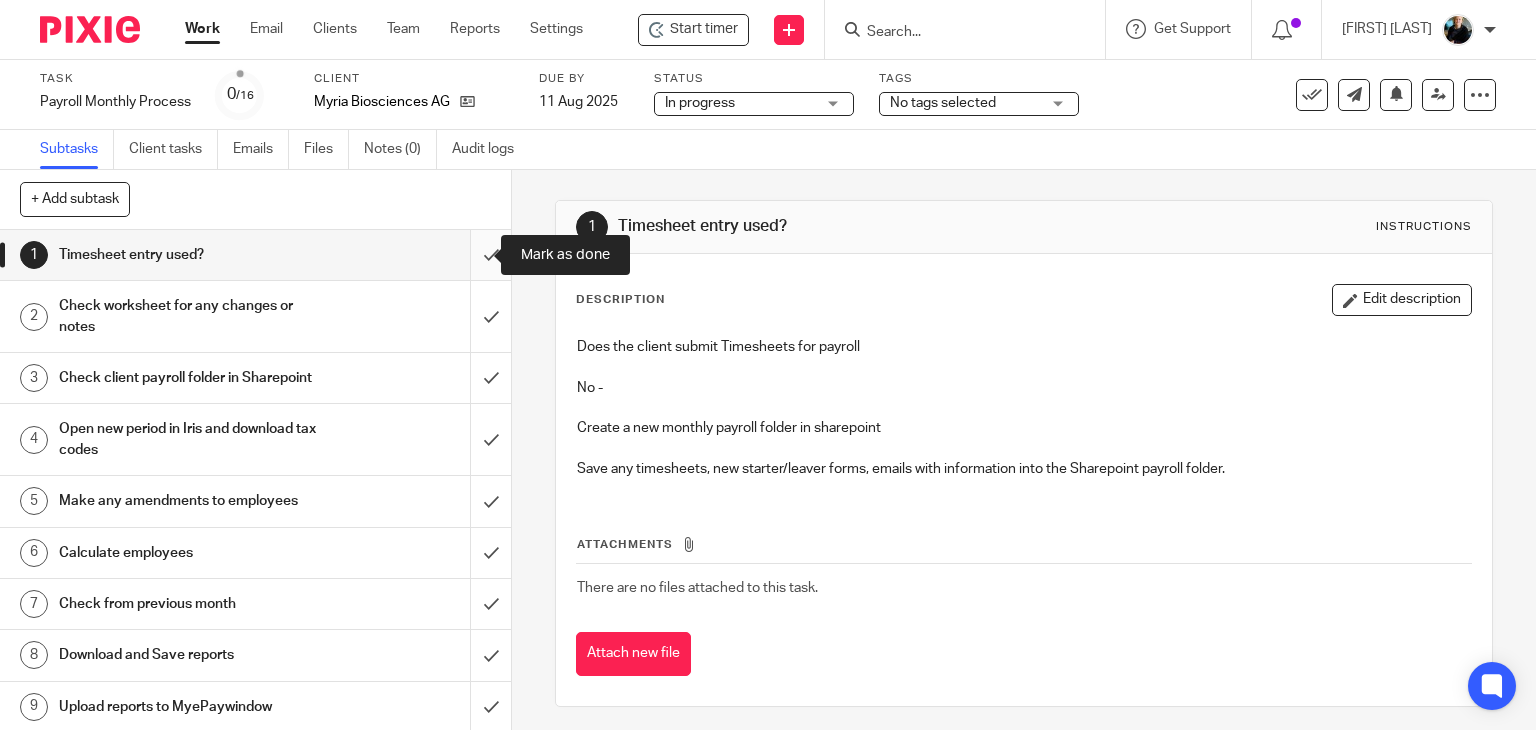 click at bounding box center (255, 255) 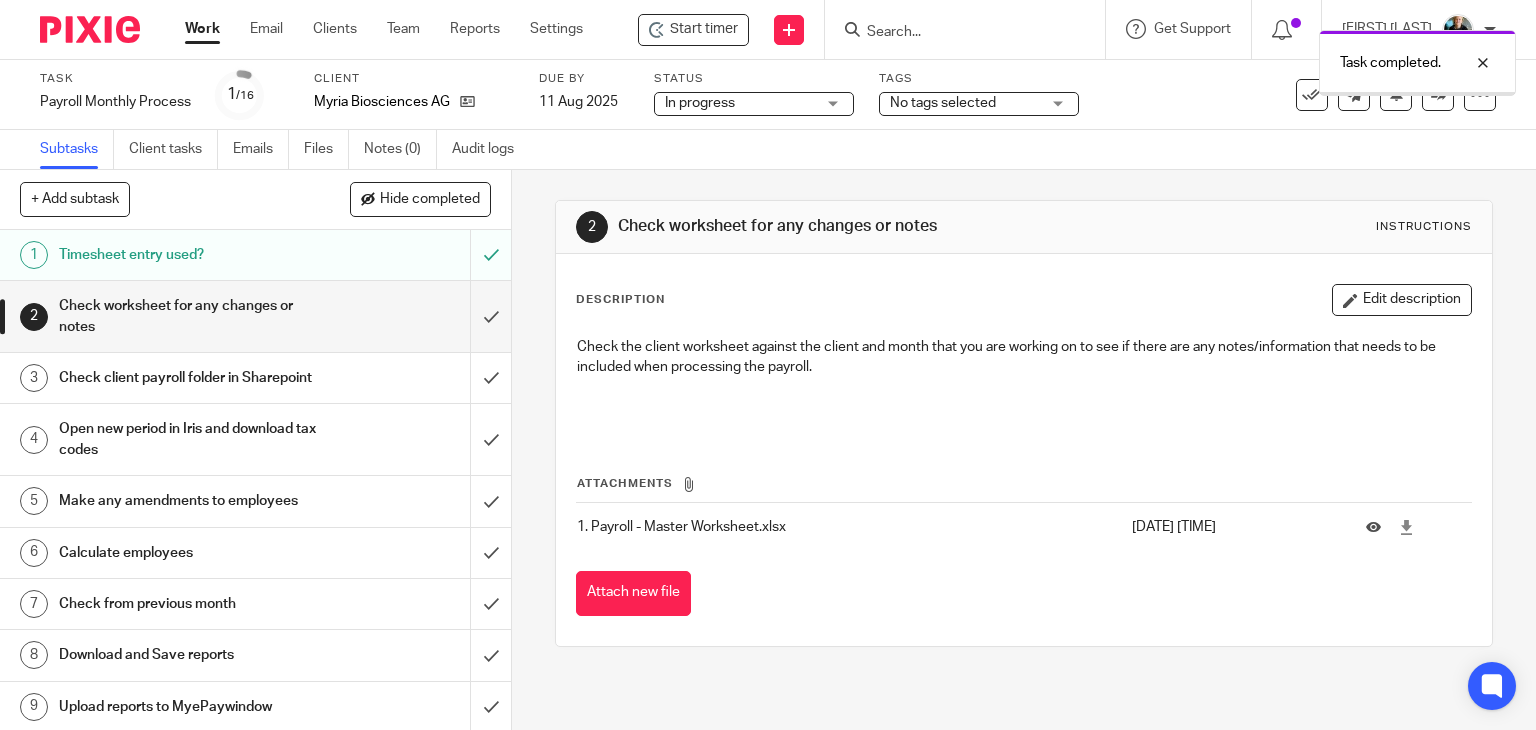 scroll, scrollTop: 0, scrollLeft: 0, axis: both 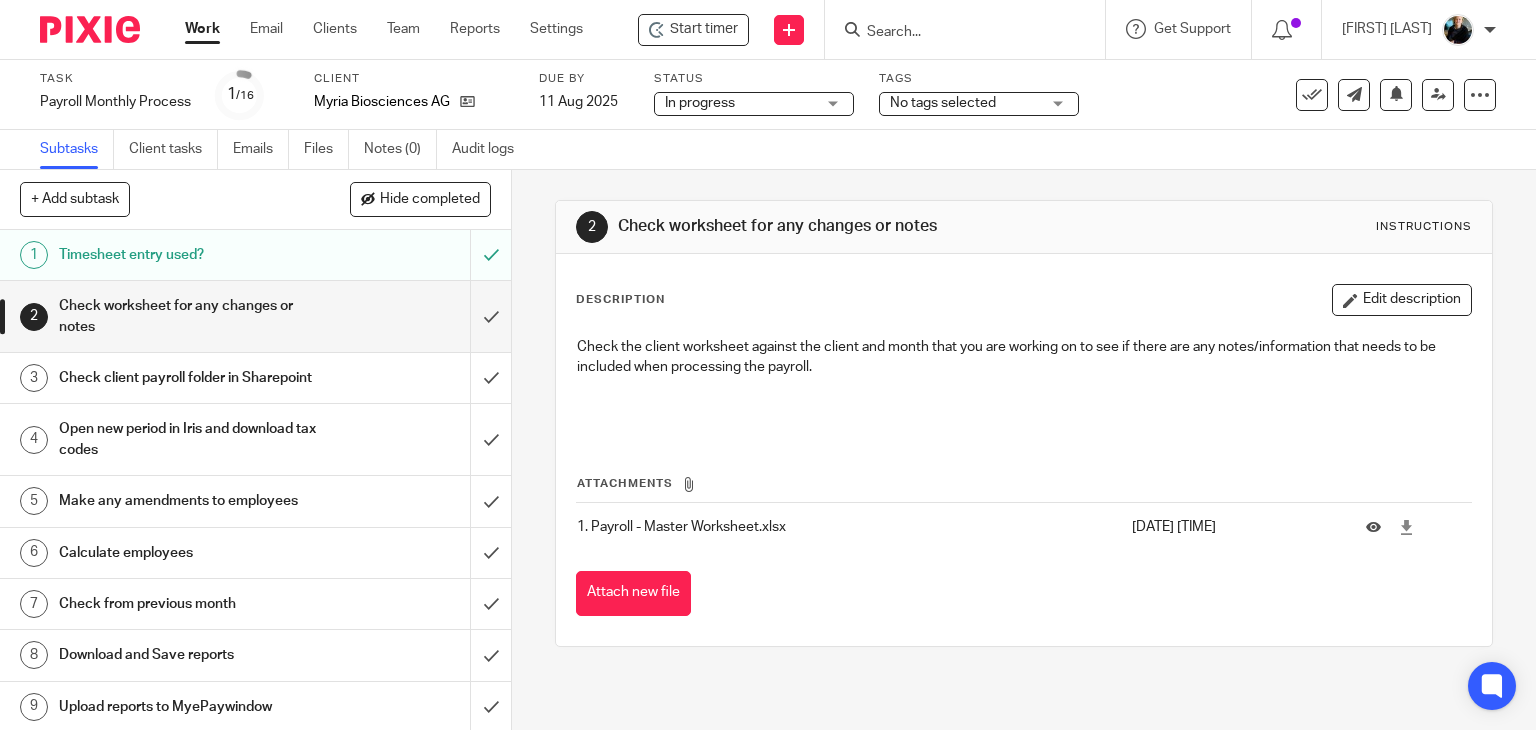 click at bounding box center [955, 33] 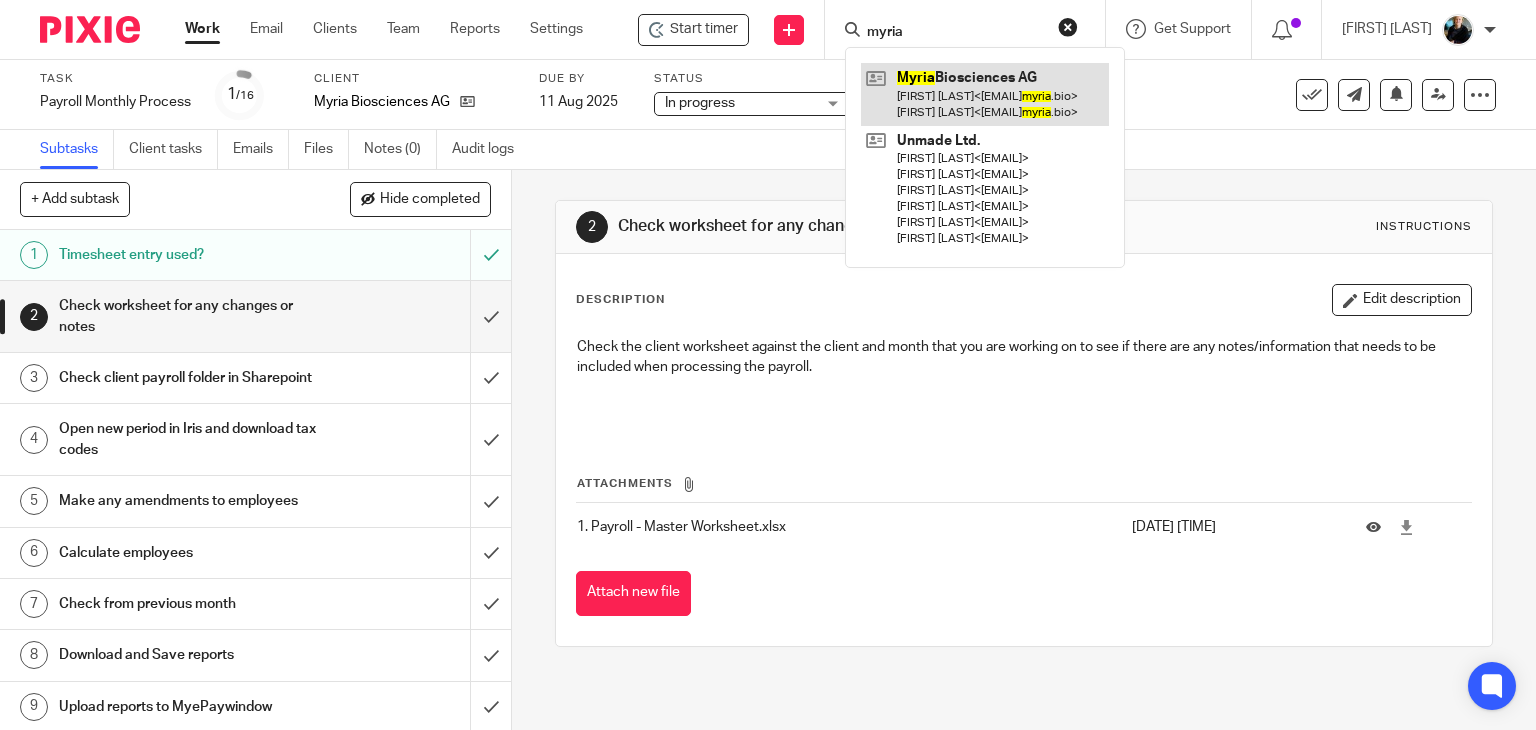 type on "myria" 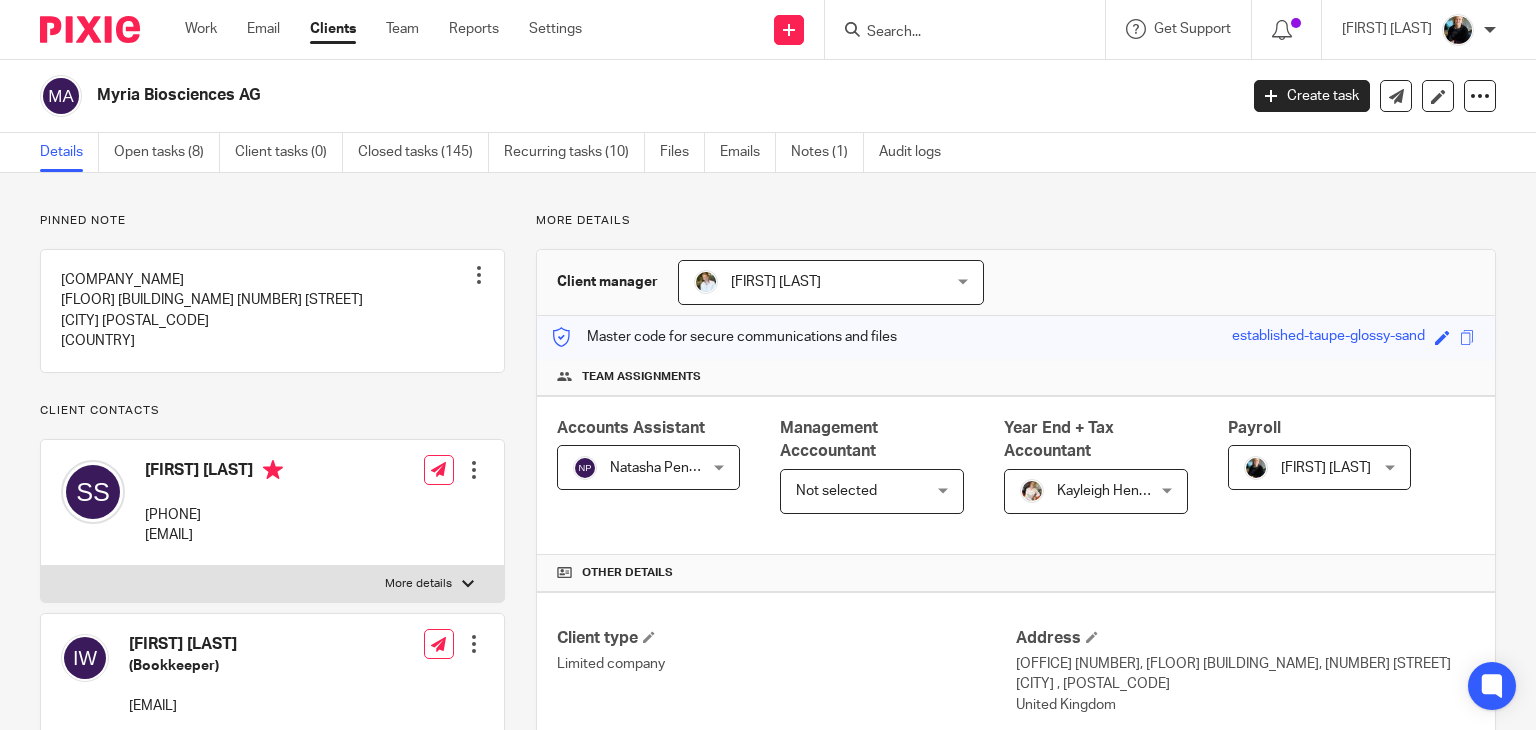 scroll, scrollTop: 0, scrollLeft: 0, axis: both 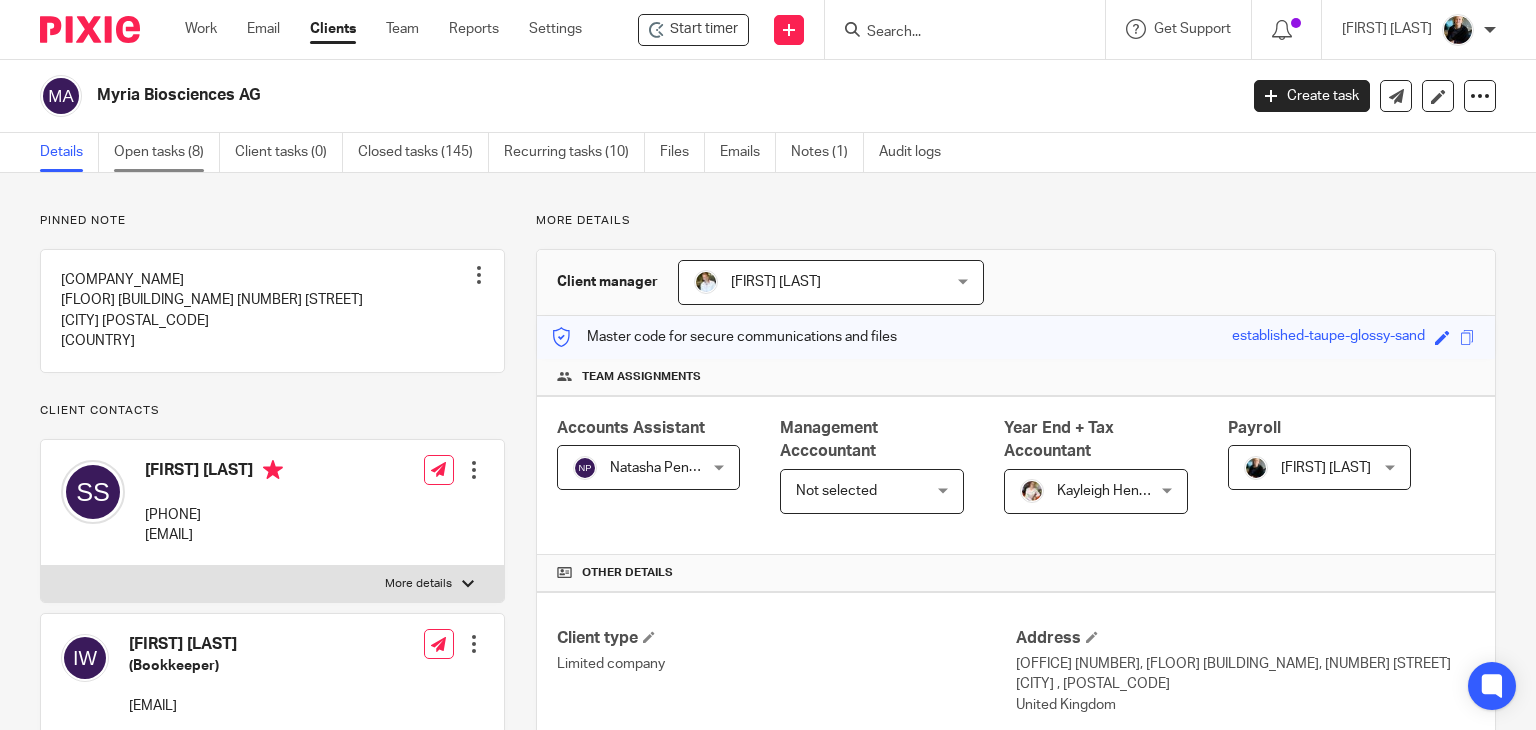 click on "Open tasks (8)" at bounding box center (167, 152) 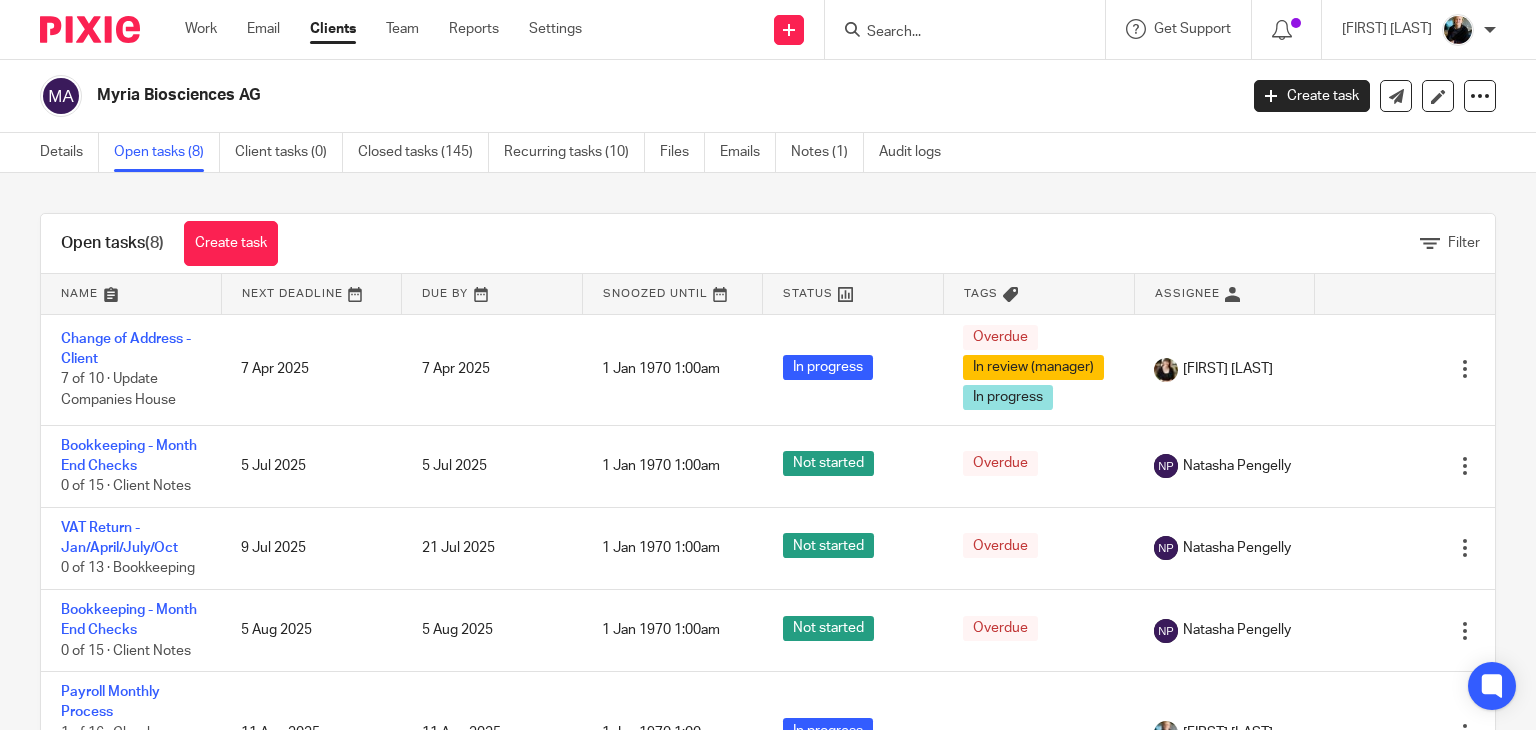 scroll, scrollTop: 0, scrollLeft: 0, axis: both 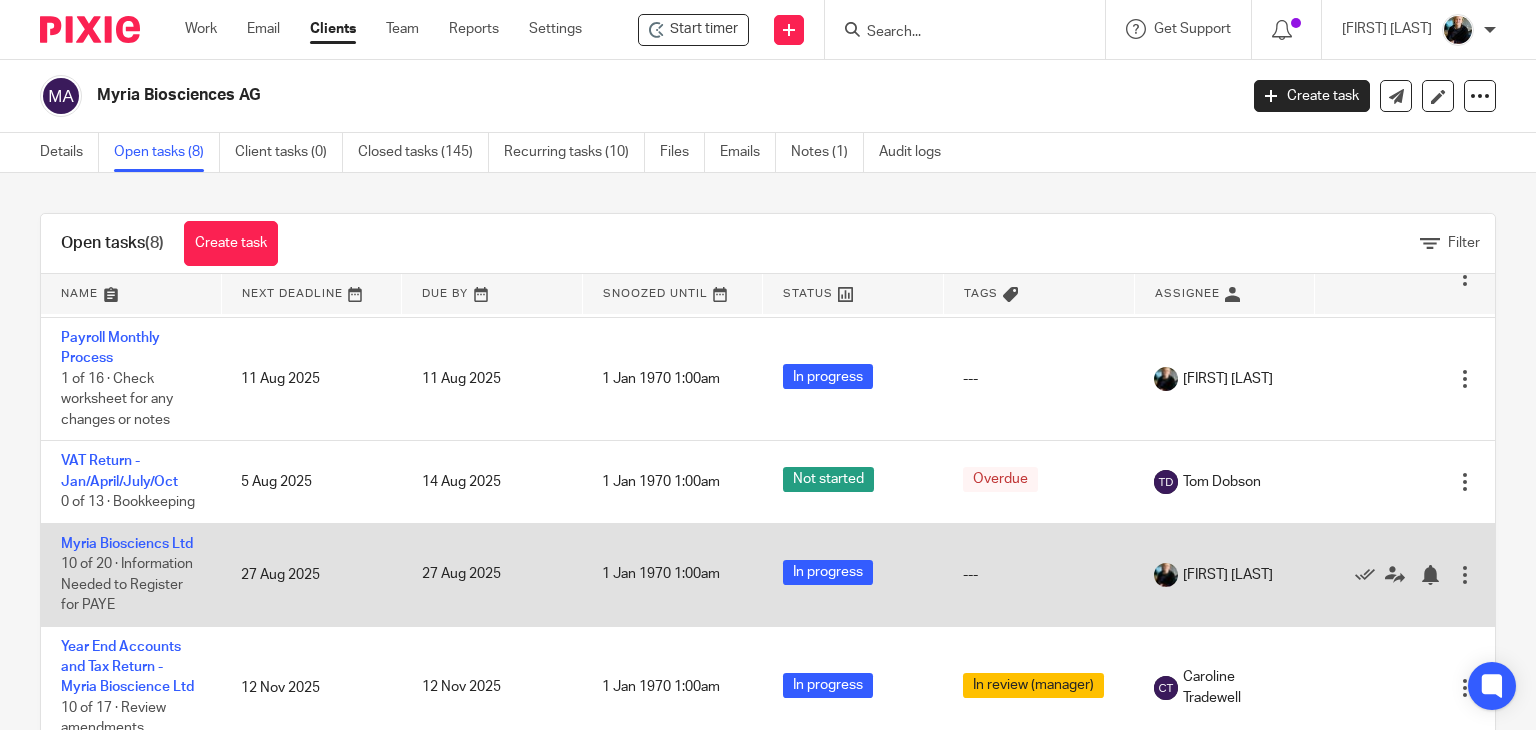 click on "Myria Biosciencs Ltd
10
of
20 ·
Information Needed to Register for PAYE" at bounding box center [131, 574] 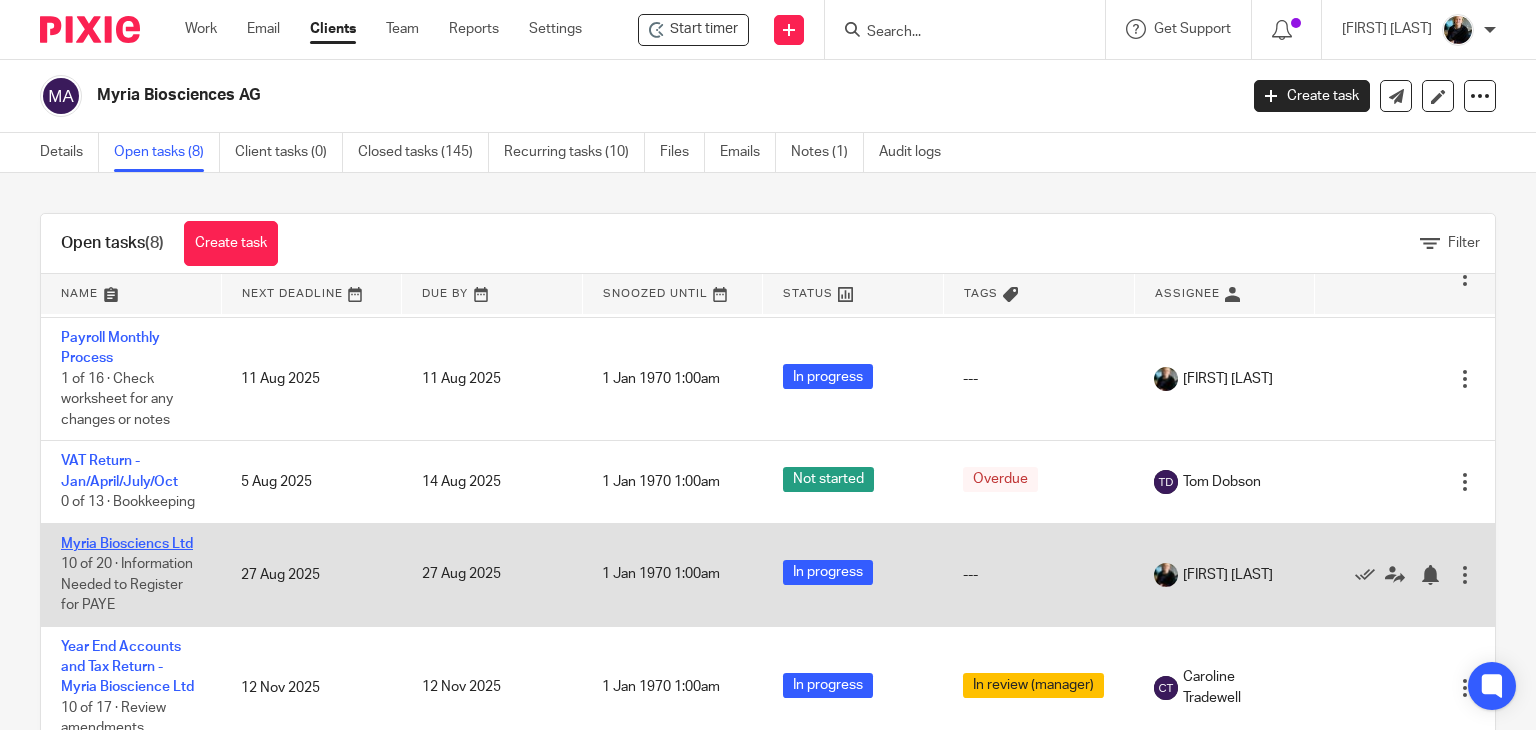 click on "Myria Biosciencs Ltd" at bounding box center (127, 544) 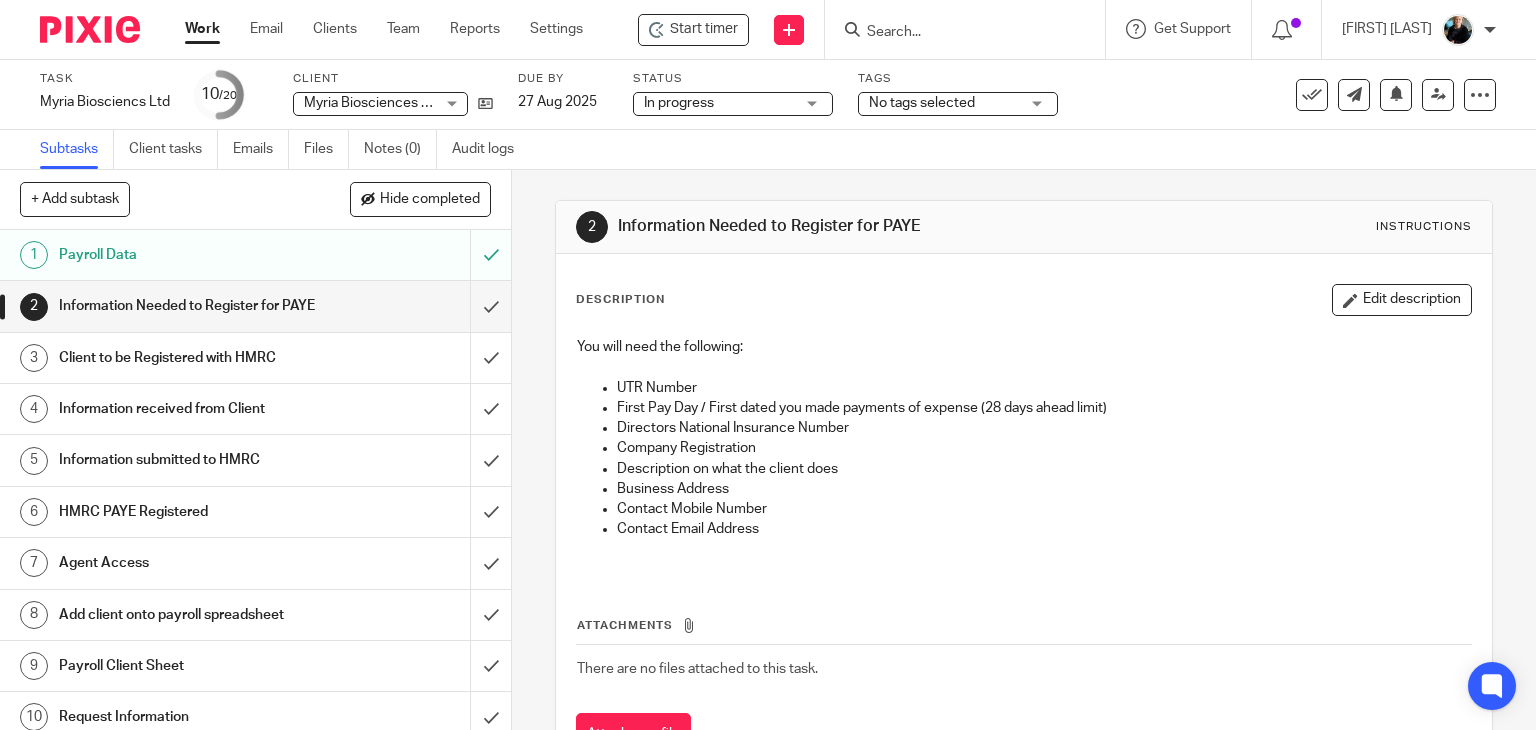 scroll, scrollTop: 0, scrollLeft: 0, axis: both 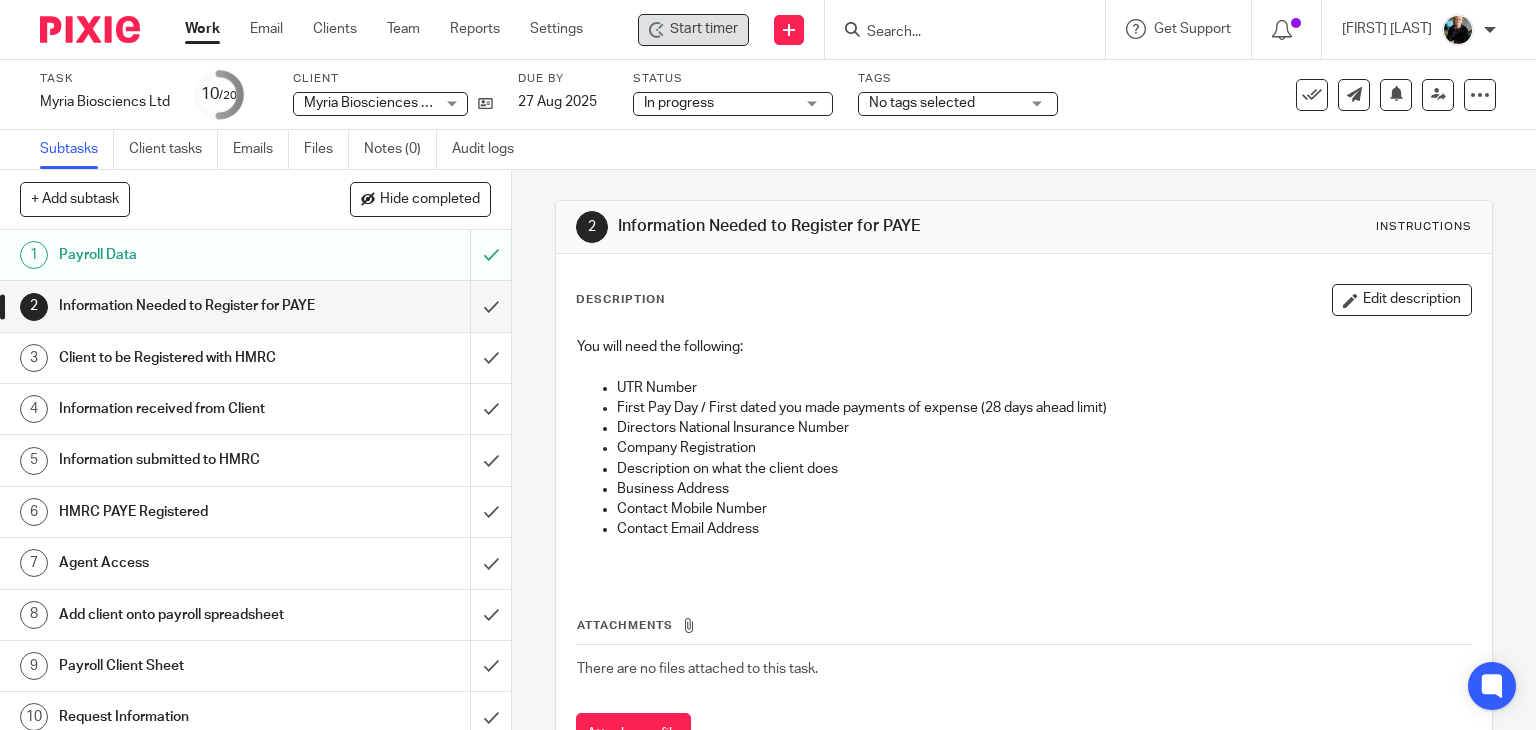 click on "Start timer" at bounding box center (704, 29) 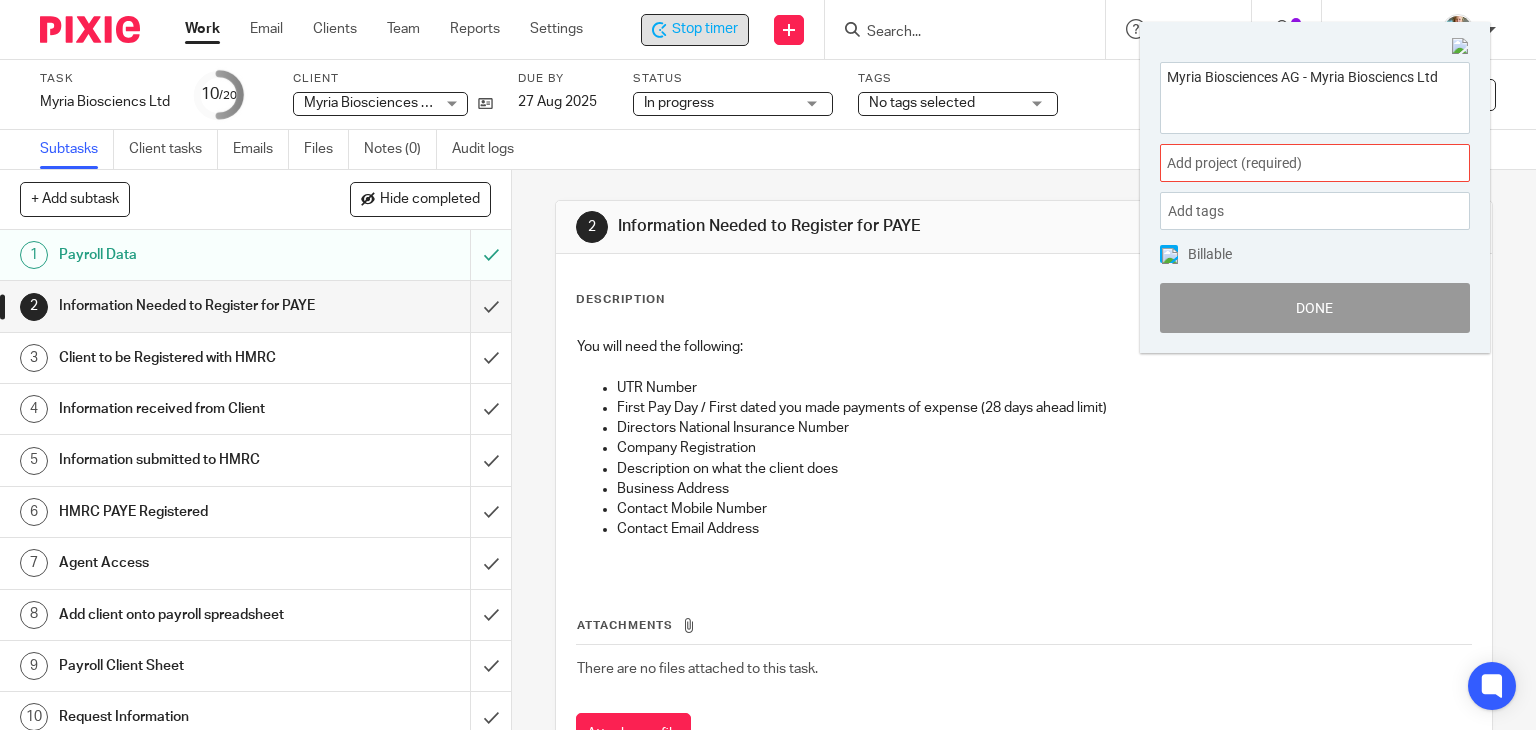 click on "Add project (required) :" at bounding box center (1293, 163) 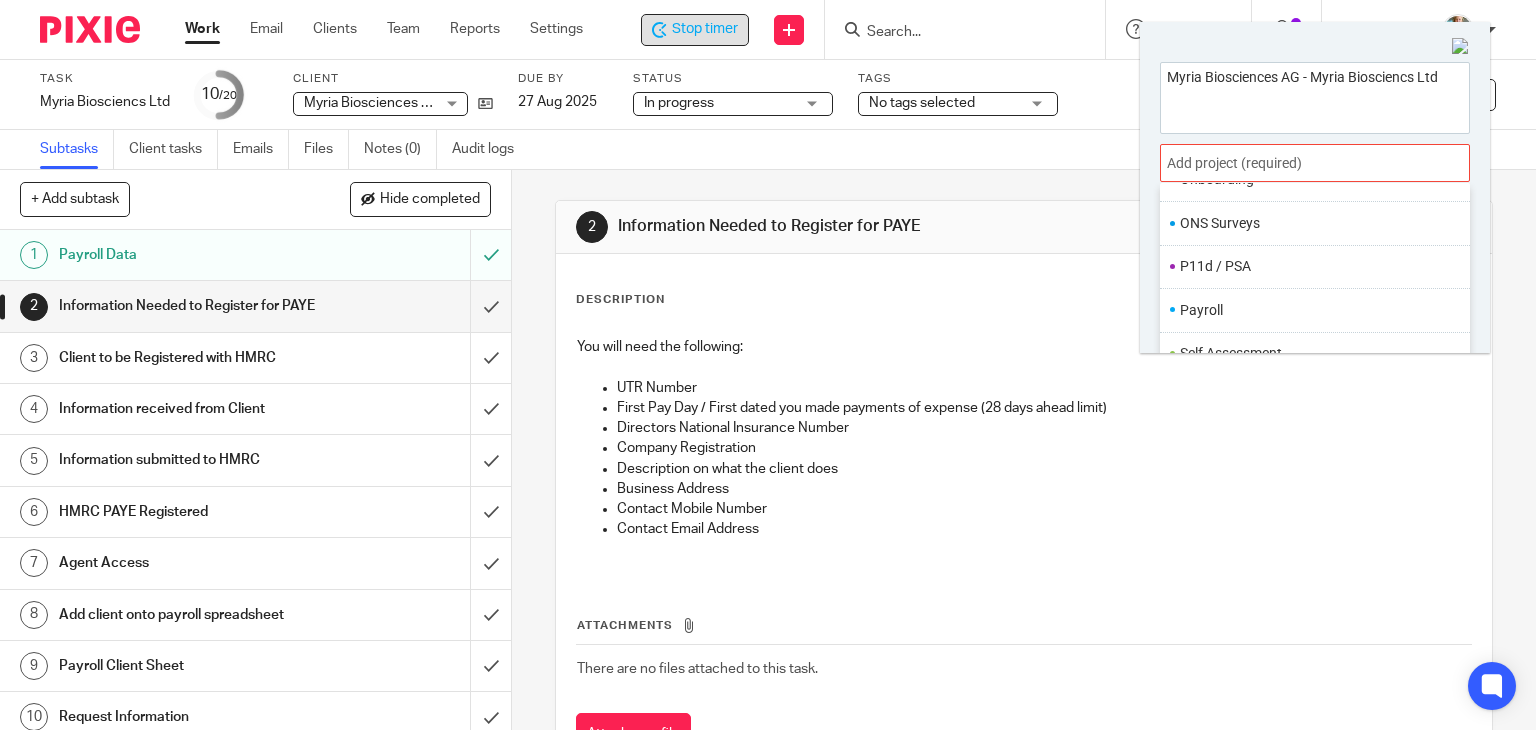scroll, scrollTop: 700, scrollLeft: 0, axis: vertical 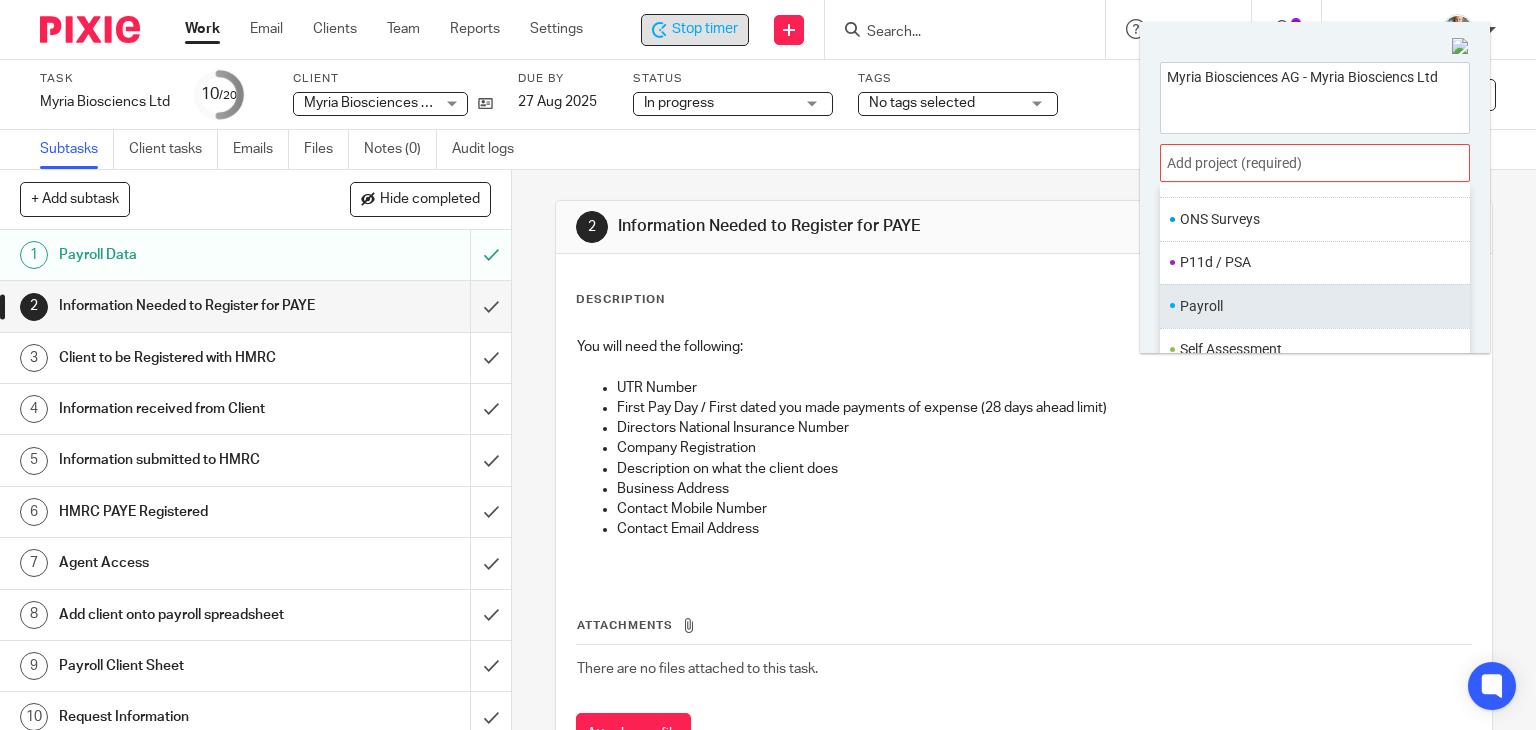 click on "Payroll" at bounding box center [1310, 306] 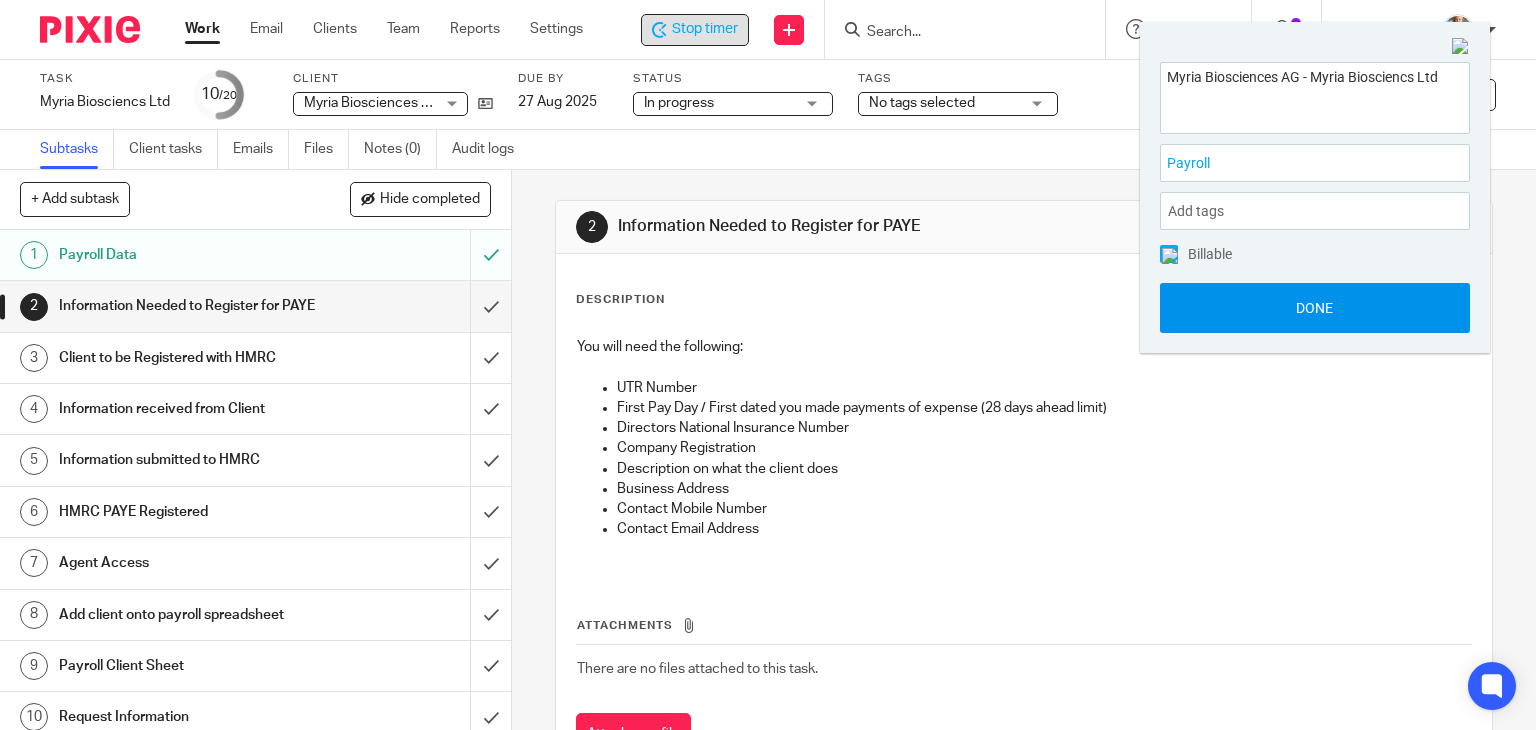 click on "Done" at bounding box center (1315, 308) 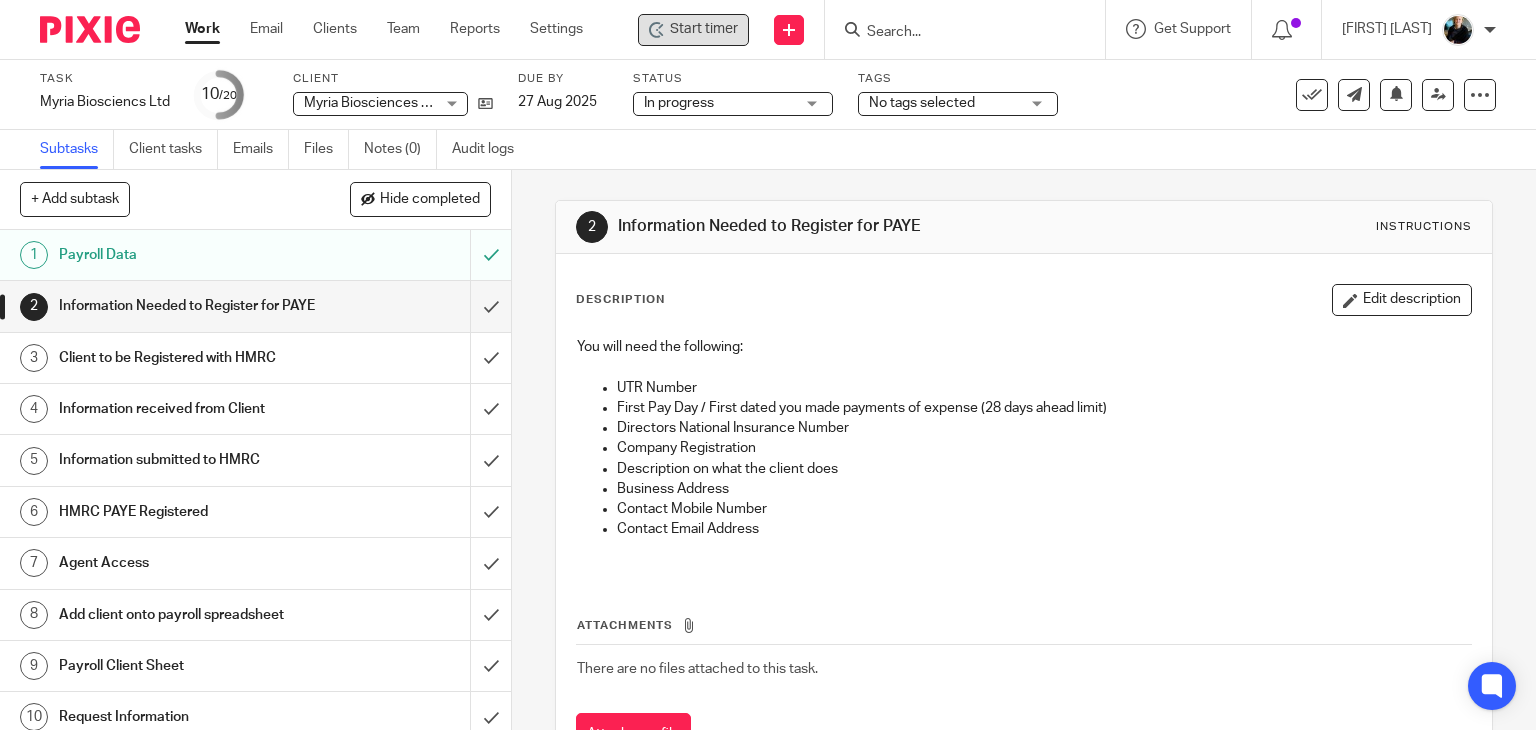 click on "Attachments     There are no files attached to this task.   Attach new file" at bounding box center [1024, 667] 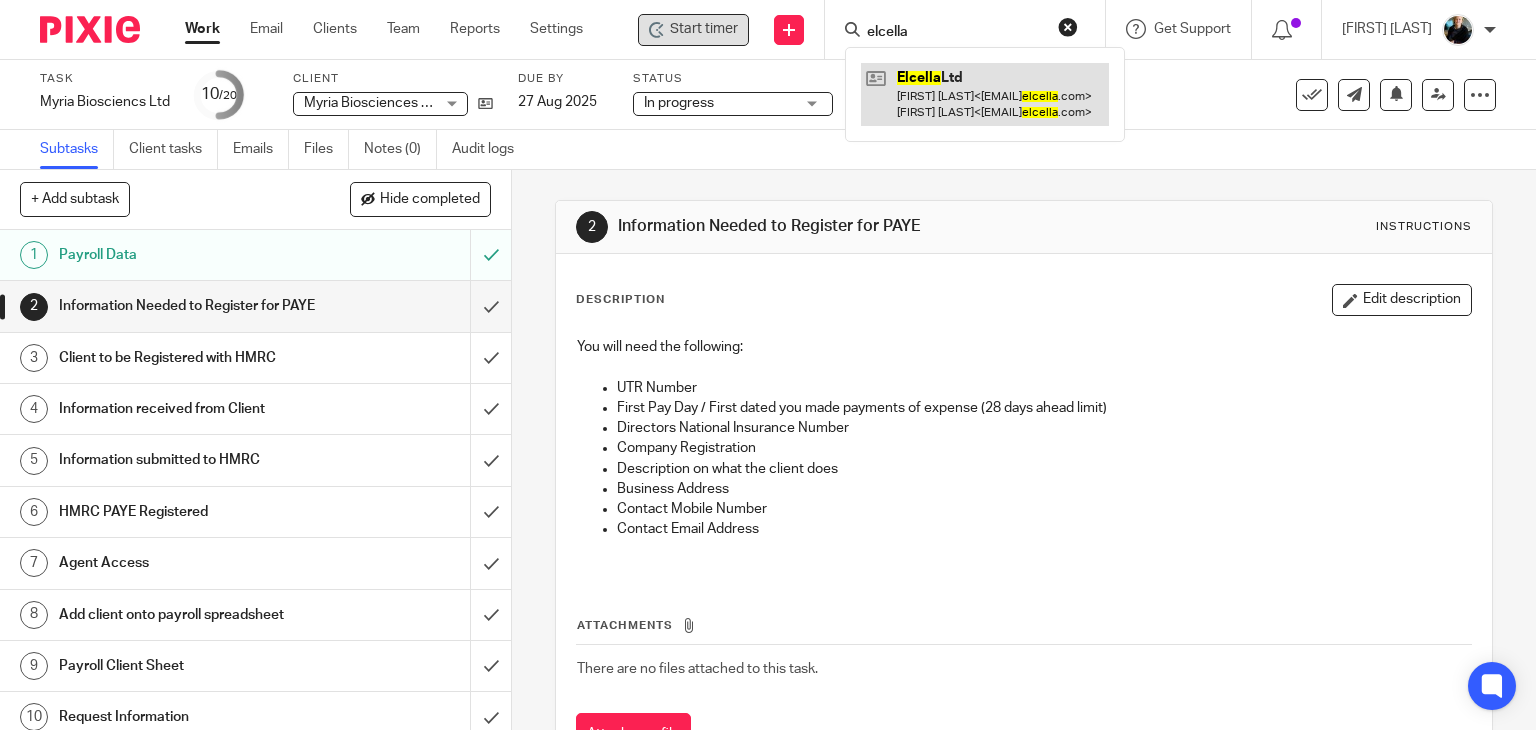 type on "elcella" 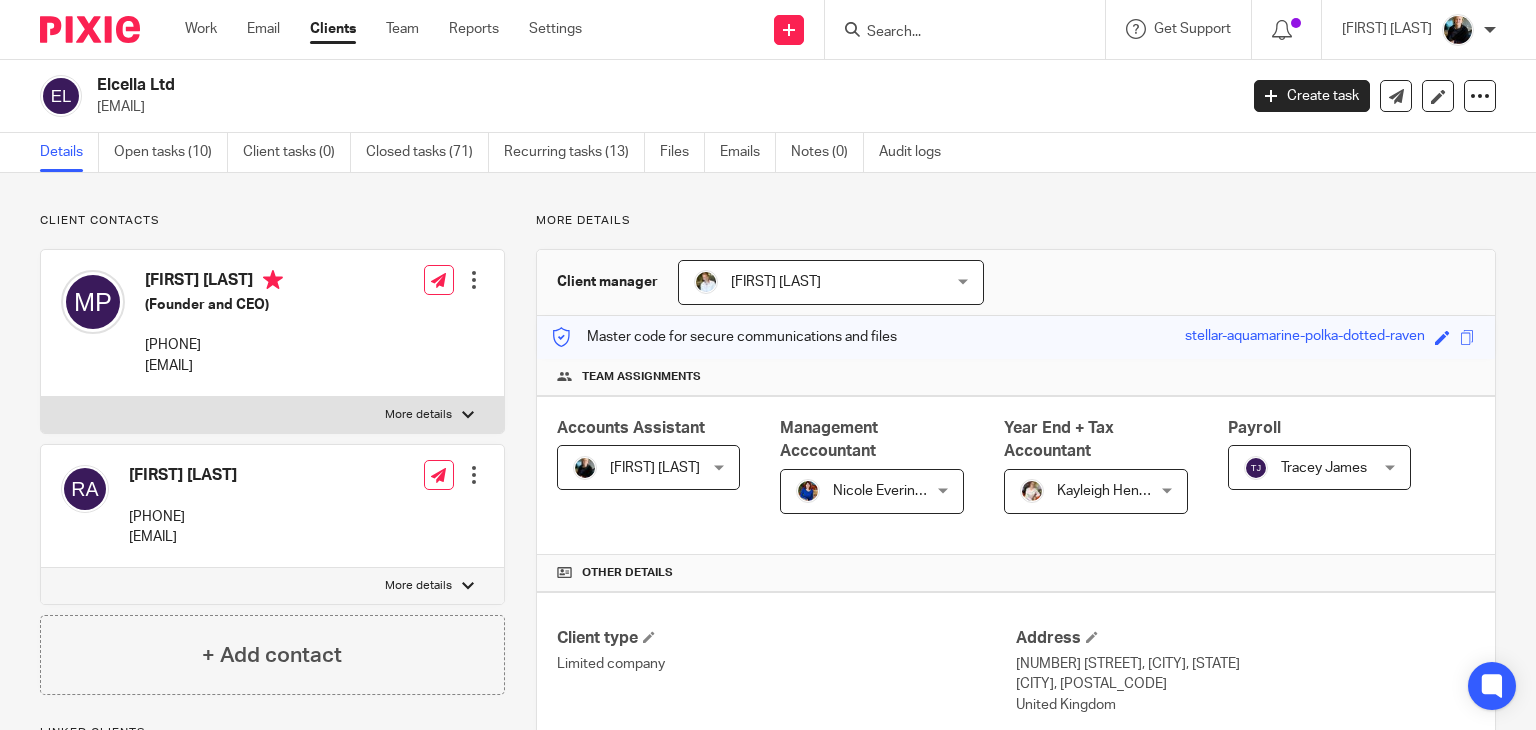 scroll, scrollTop: 0, scrollLeft: 0, axis: both 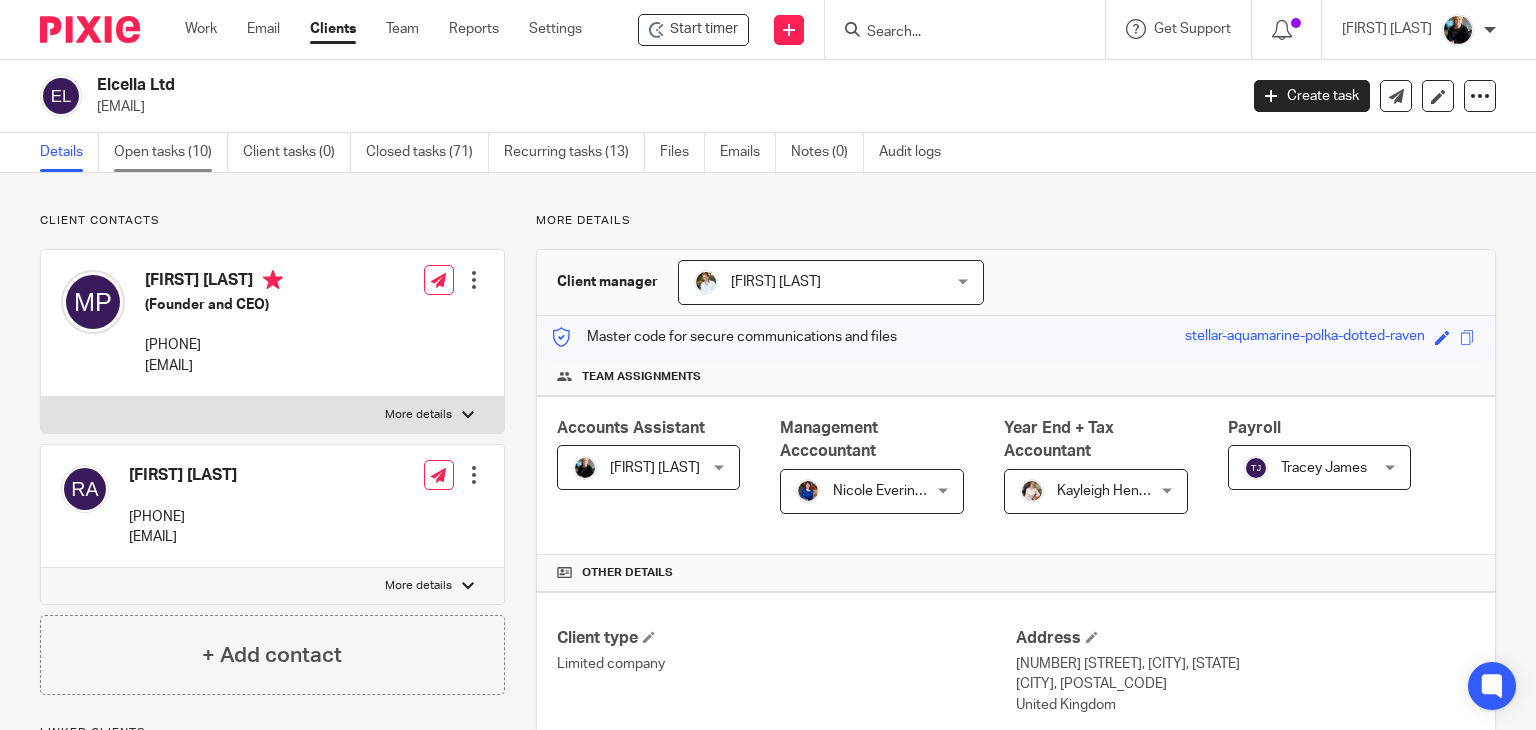 click on "Open tasks (10)" at bounding box center [171, 152] 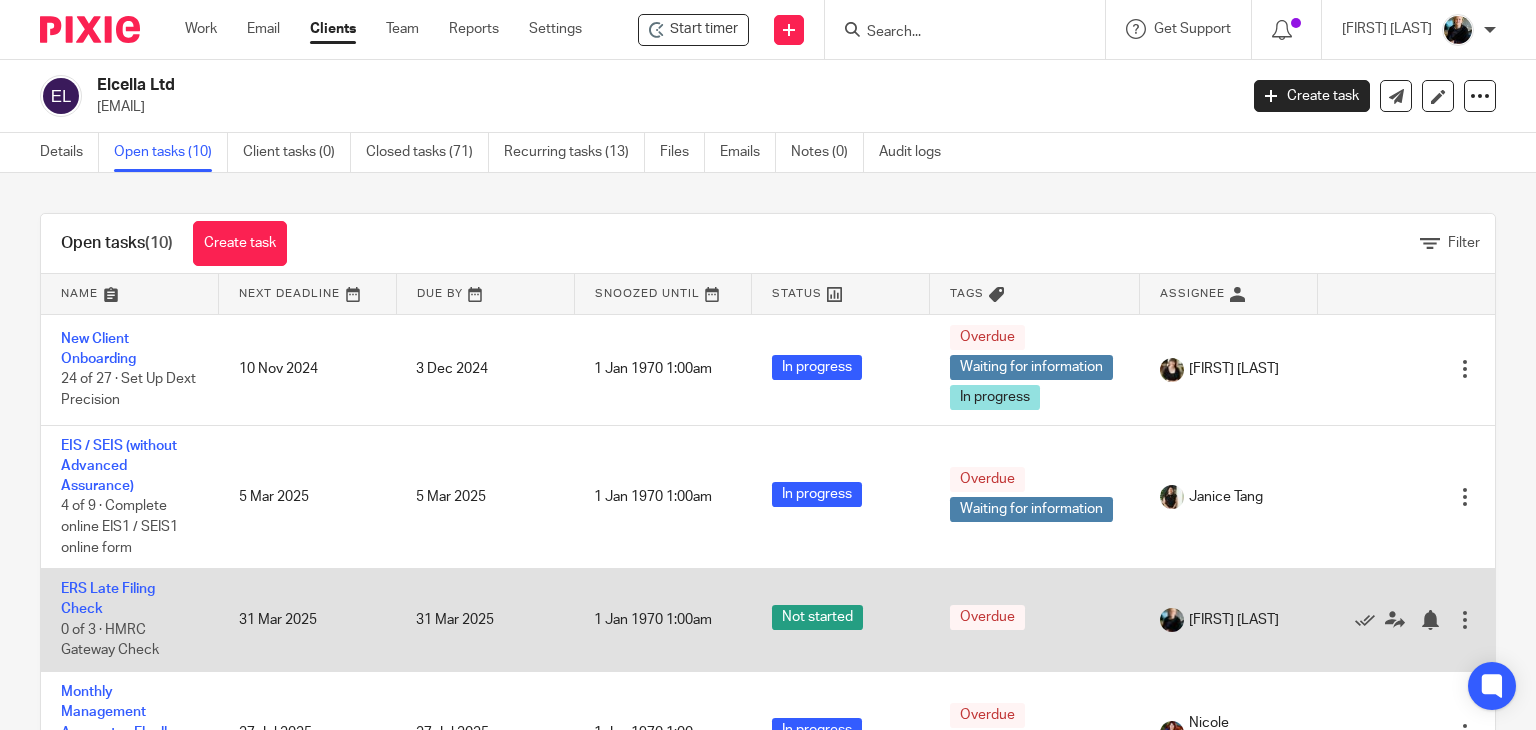 scroll, scrollTop: 0, scrollLeft: 0, axis: both 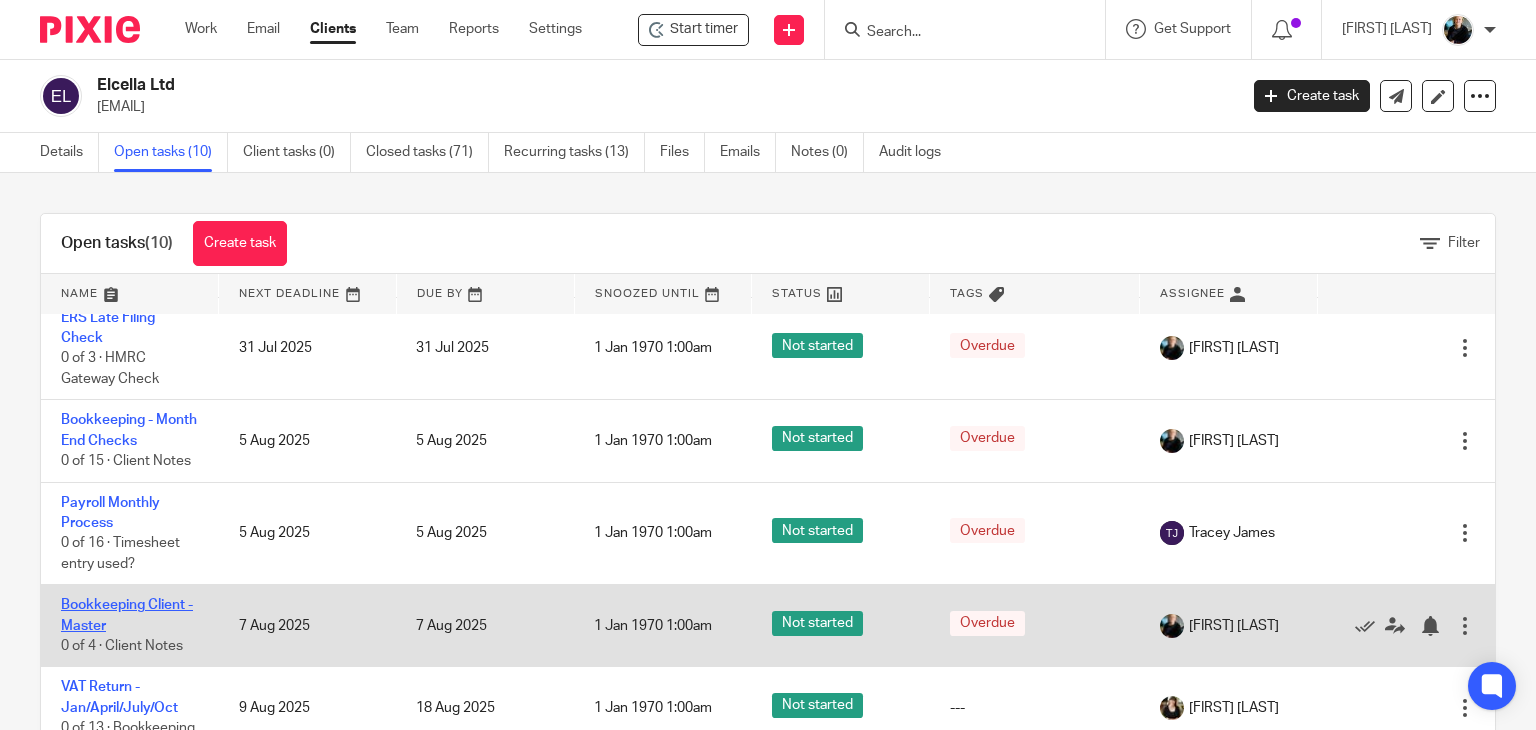 click on "Bookkeeping Client - Master" at bounding box center [127, 615] 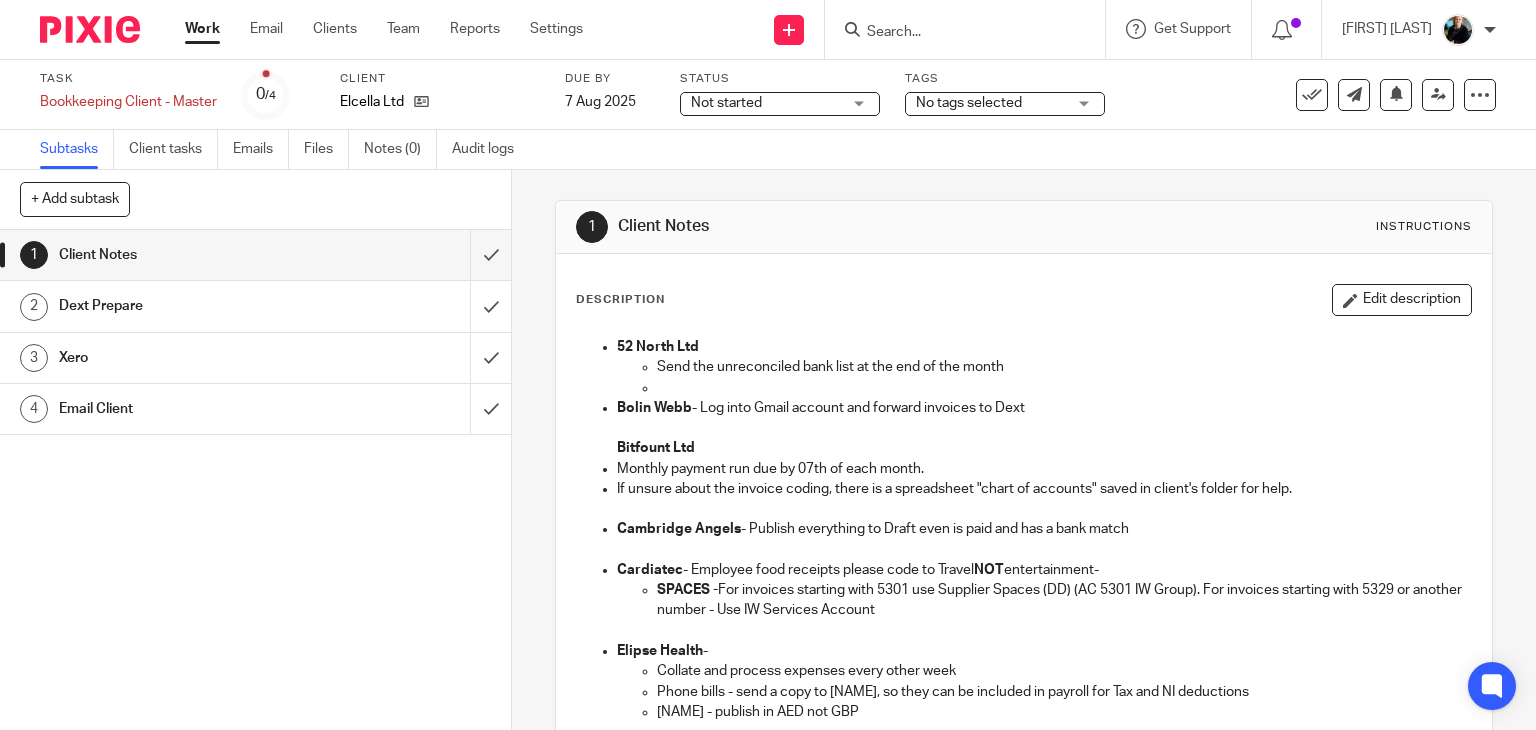 scroll, scrollTop: 0, scrollLeft: 0, axis: both 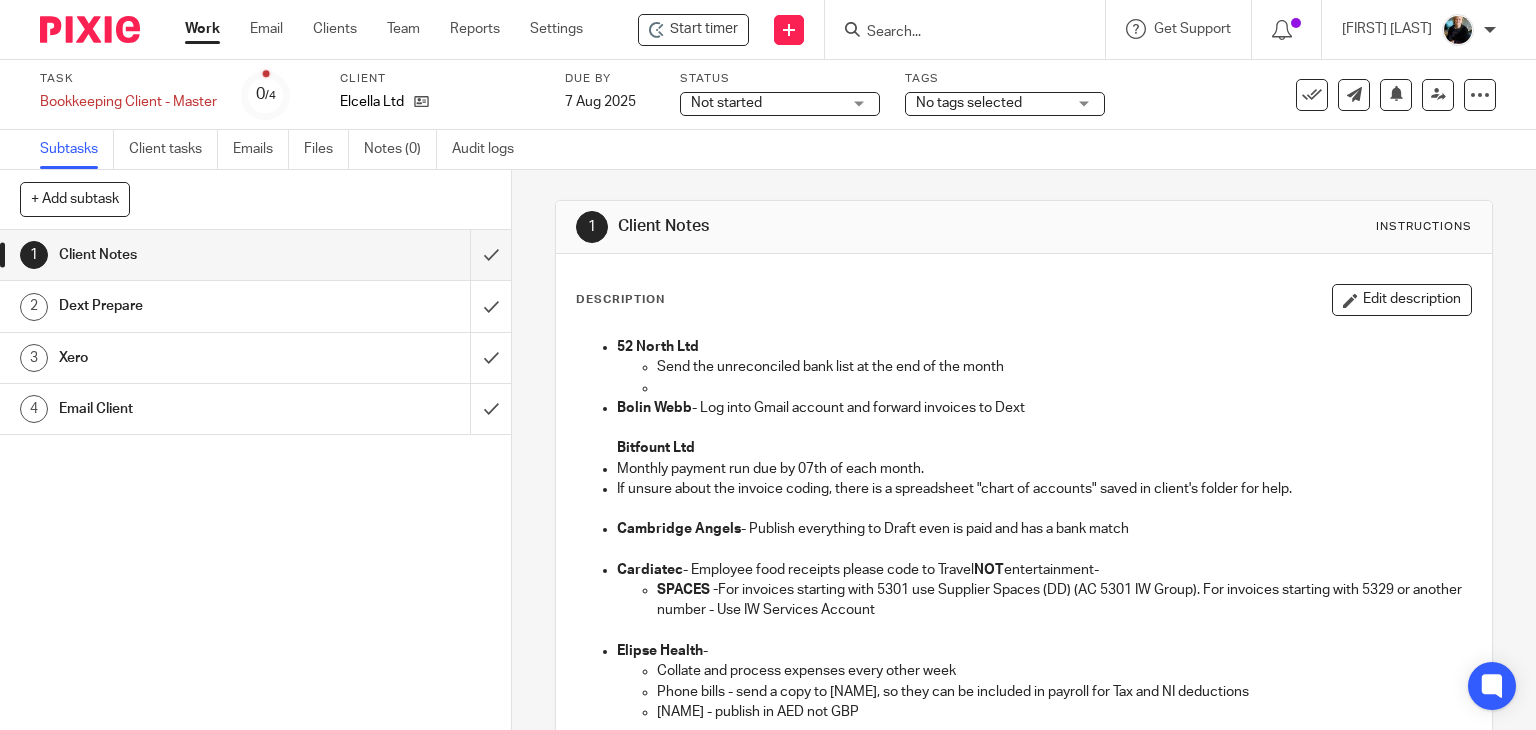 click on "Start timer
Send new email
Create task
Add client
Get Support
Contact via email
Check our documentation
Access the academy
View roadmap" at bounding box center (1074, 29) 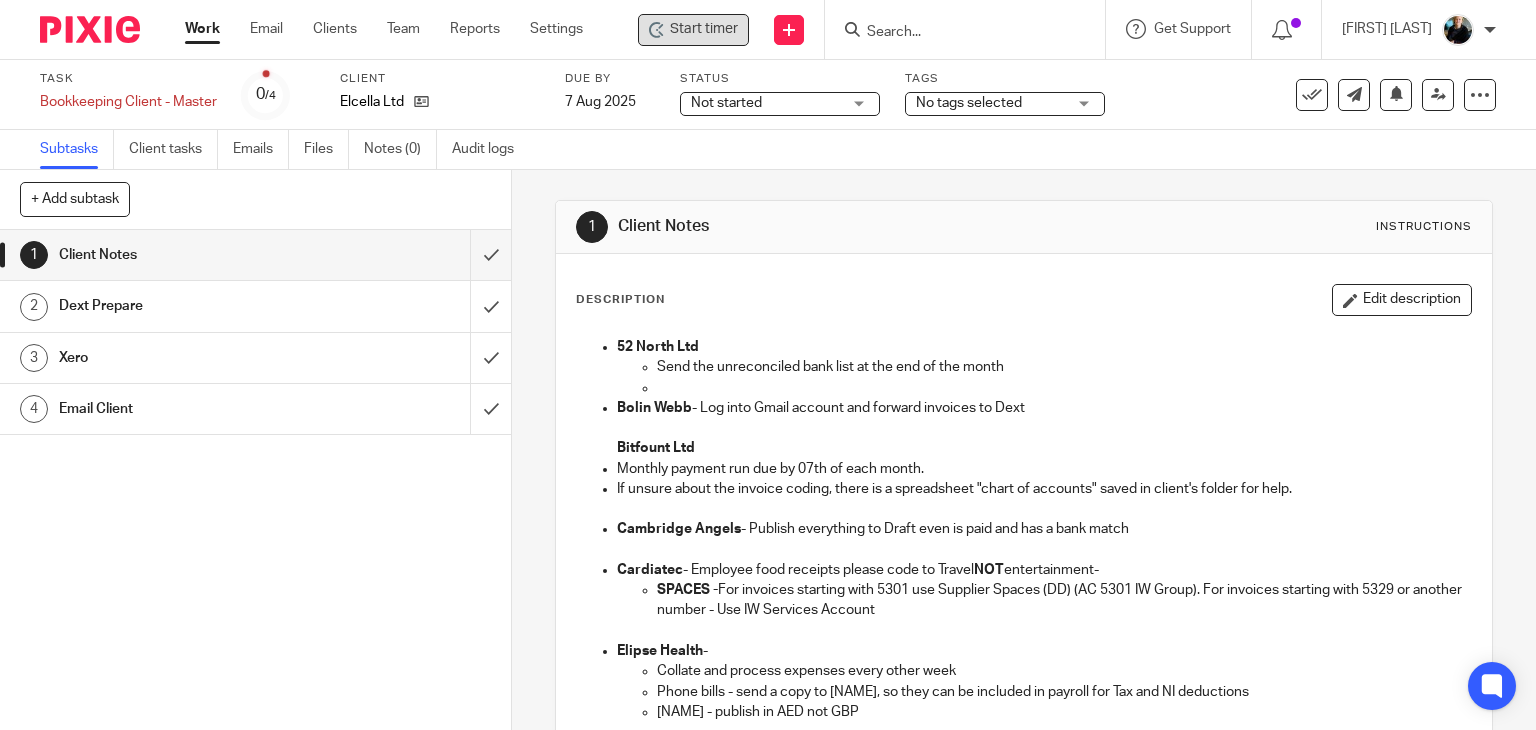 click on "Start timer" at bounding box center [704, 29] 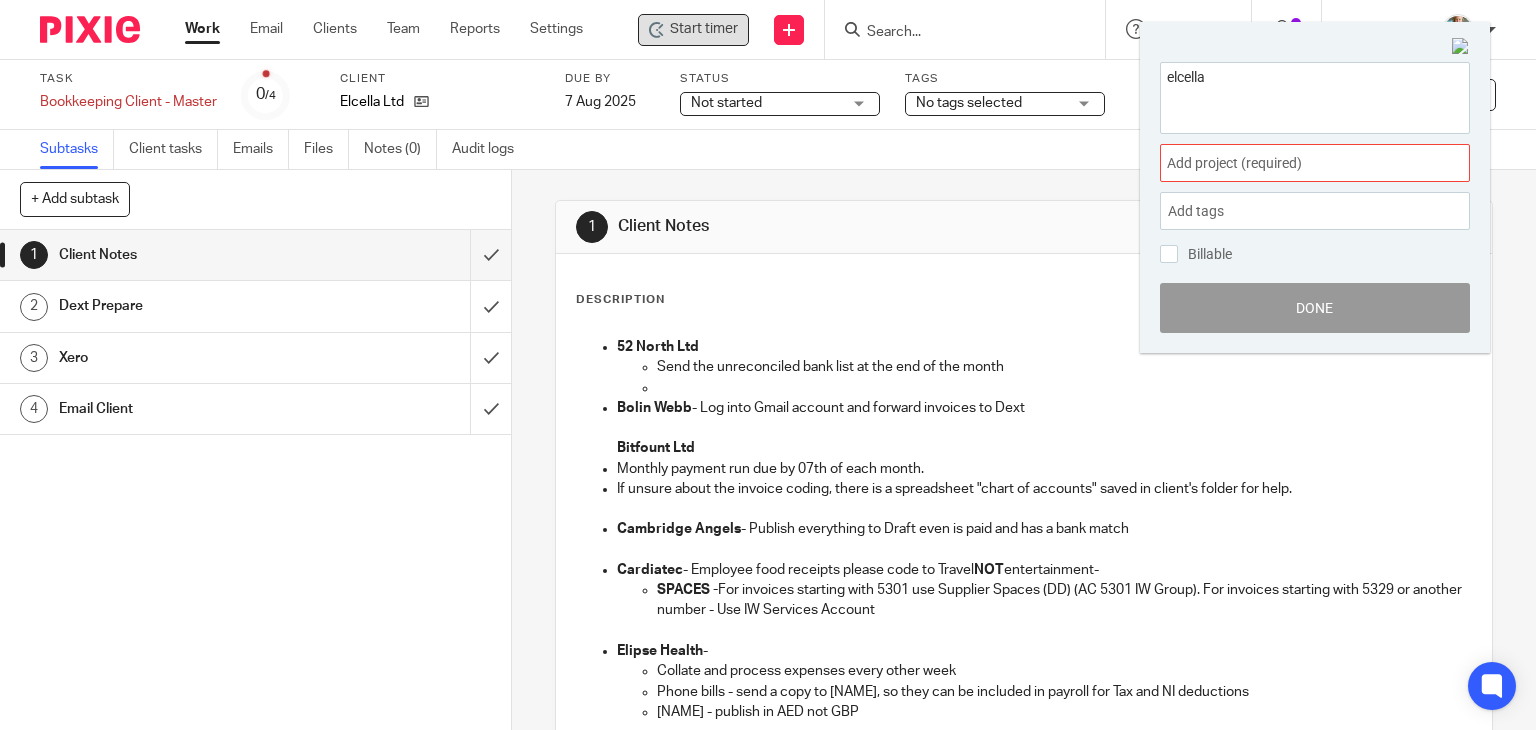 click on "Add project (required) :" at bounding box center (1293, 163) 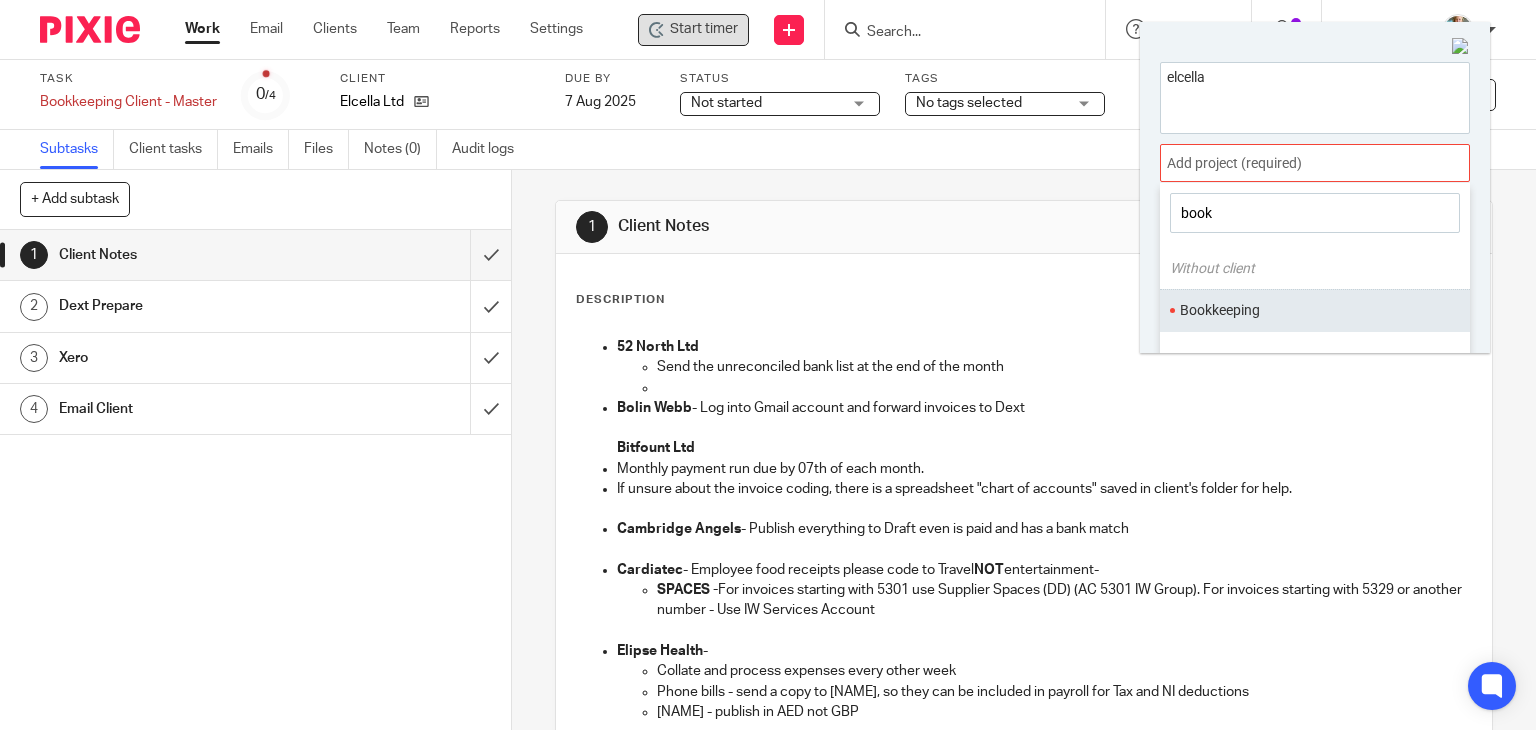 type on "book" 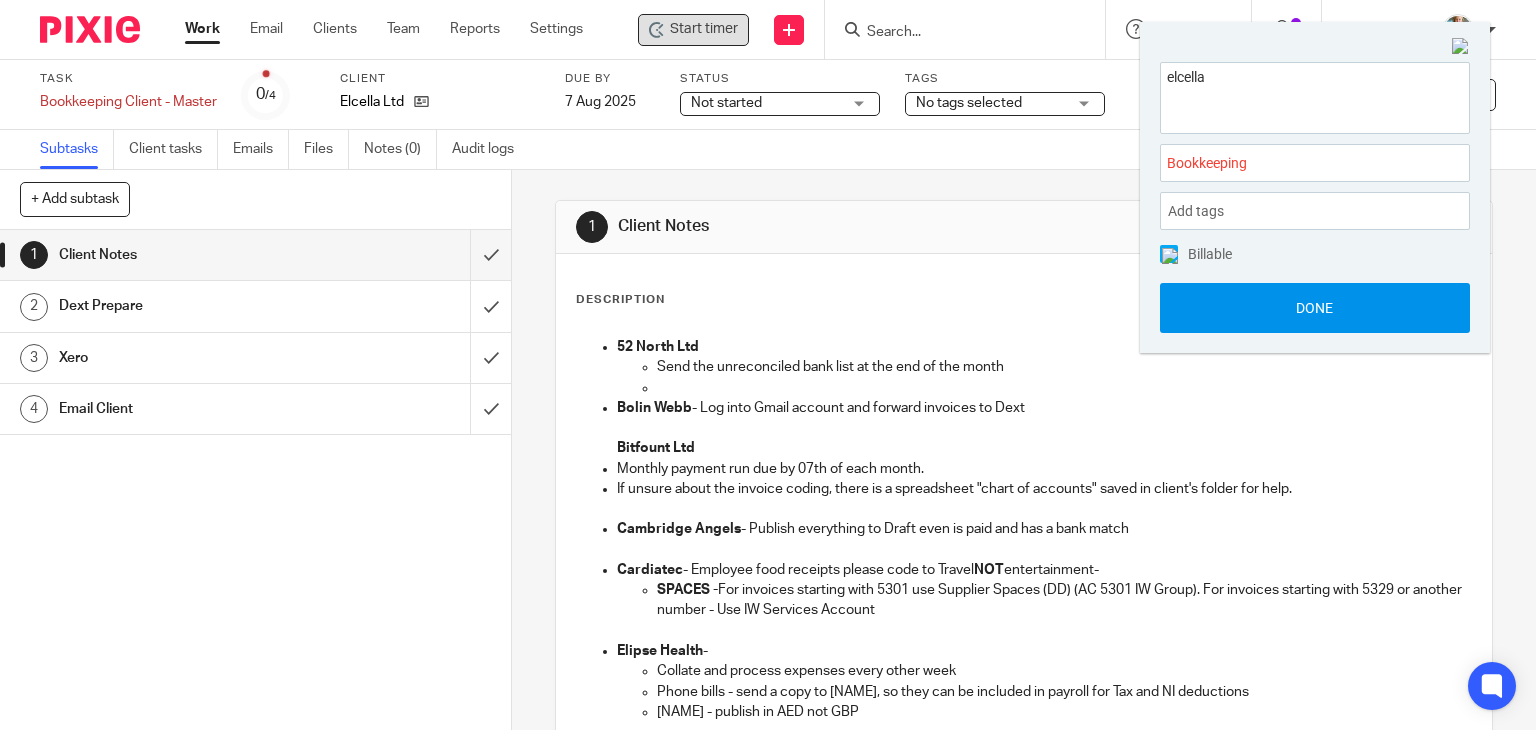 click on "Done" at bounding box center (1315, 308) 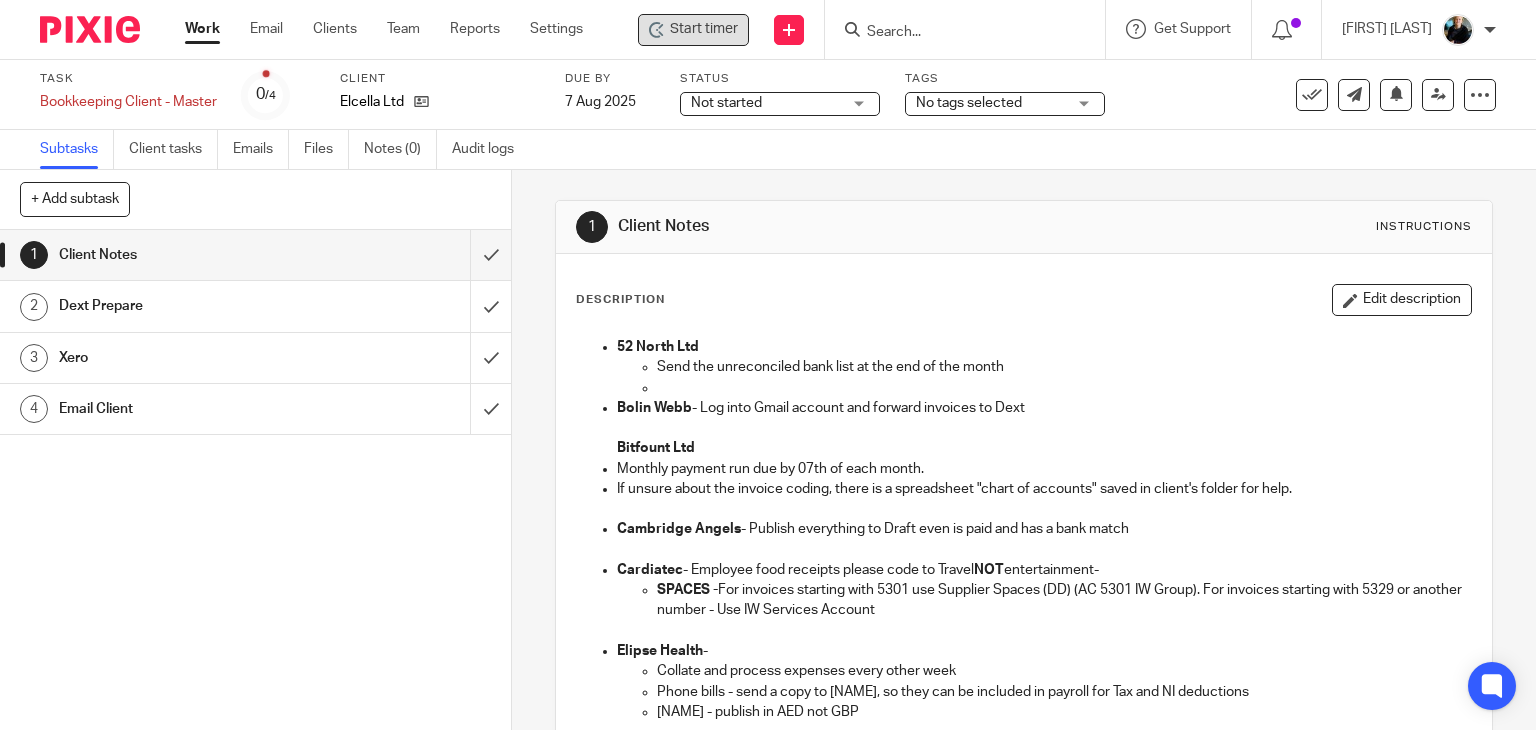 click on "Start timer" at bounding box center (704, 29) 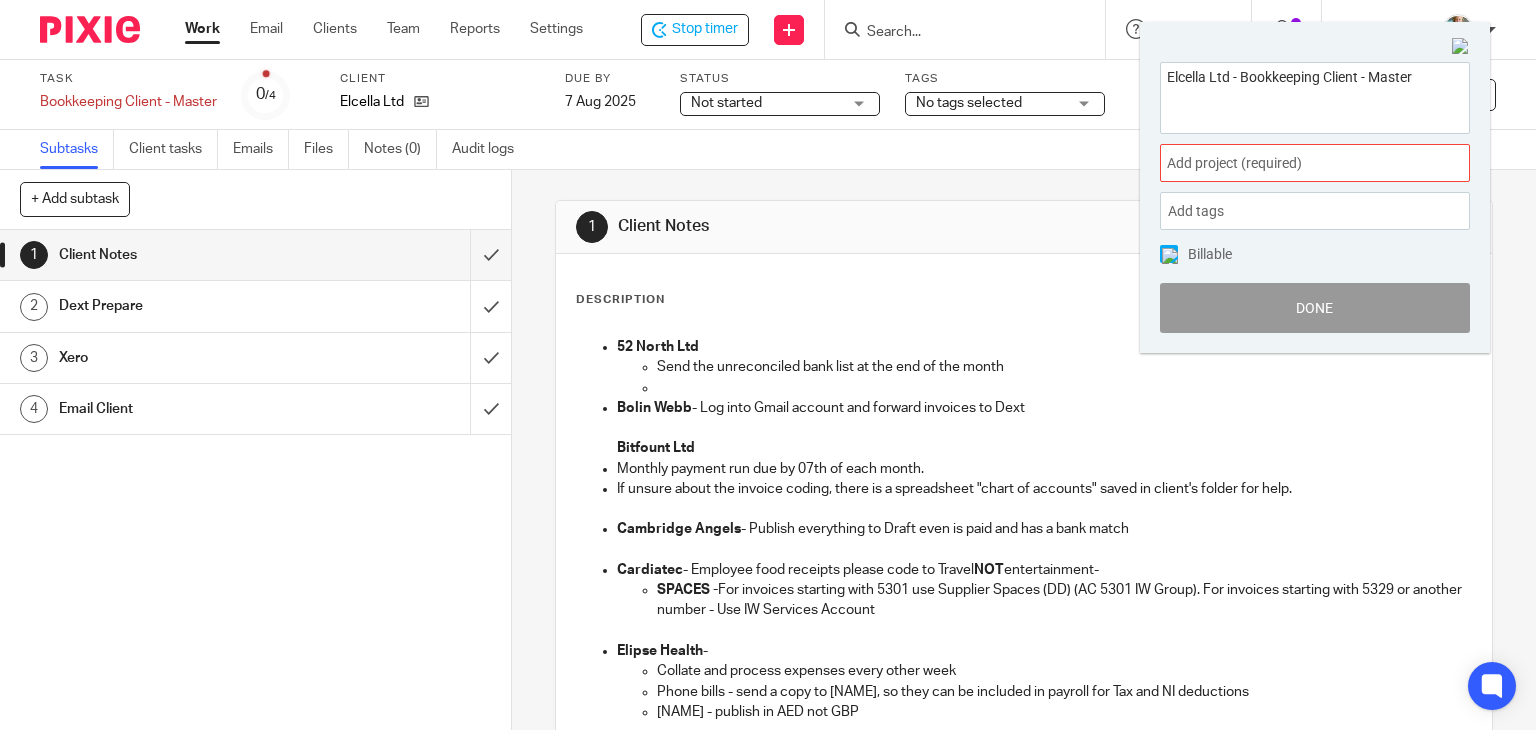 click on "Add project (required) :" at bounding box center (1293, 163) 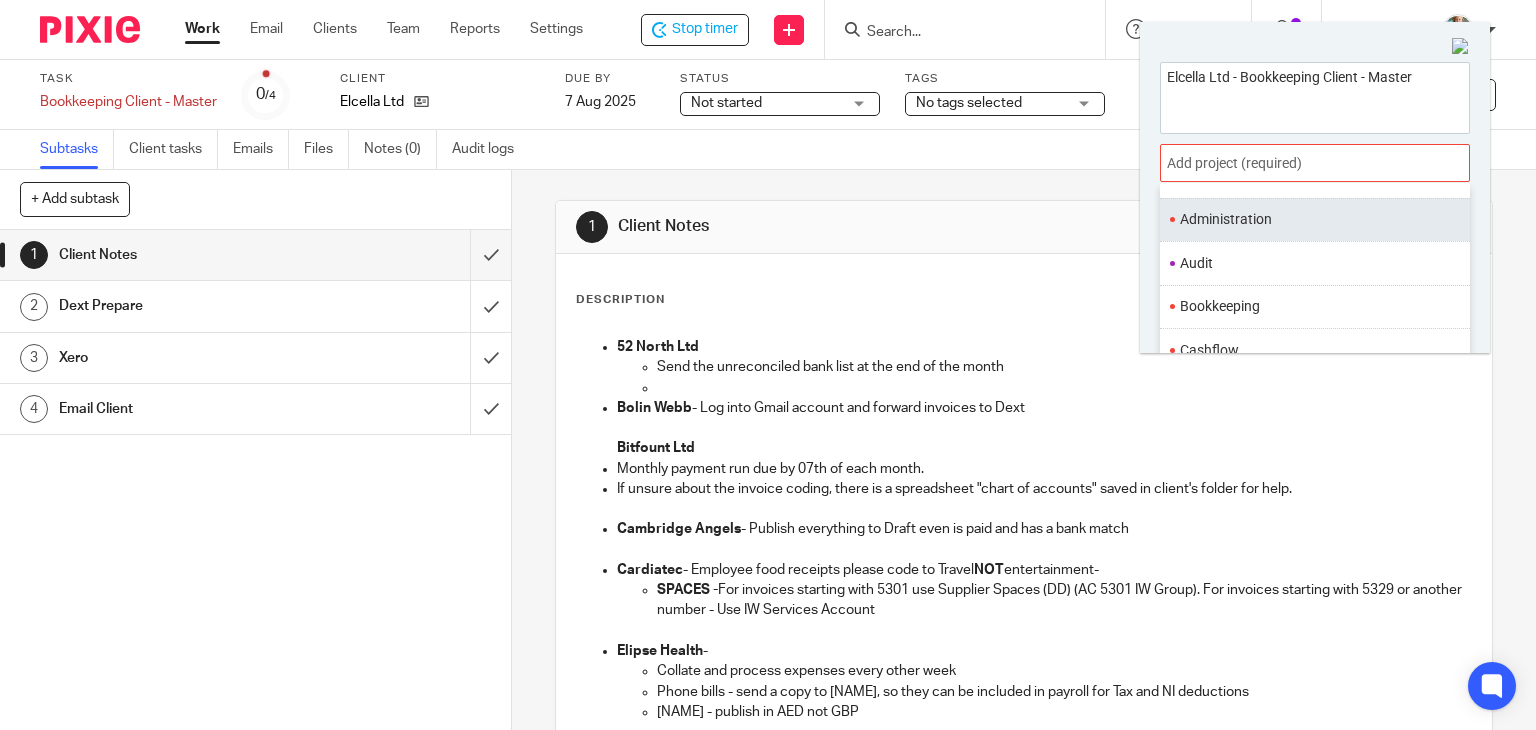 scroll, scrollTop: 200, scrollLeft: 0, axis: vertical 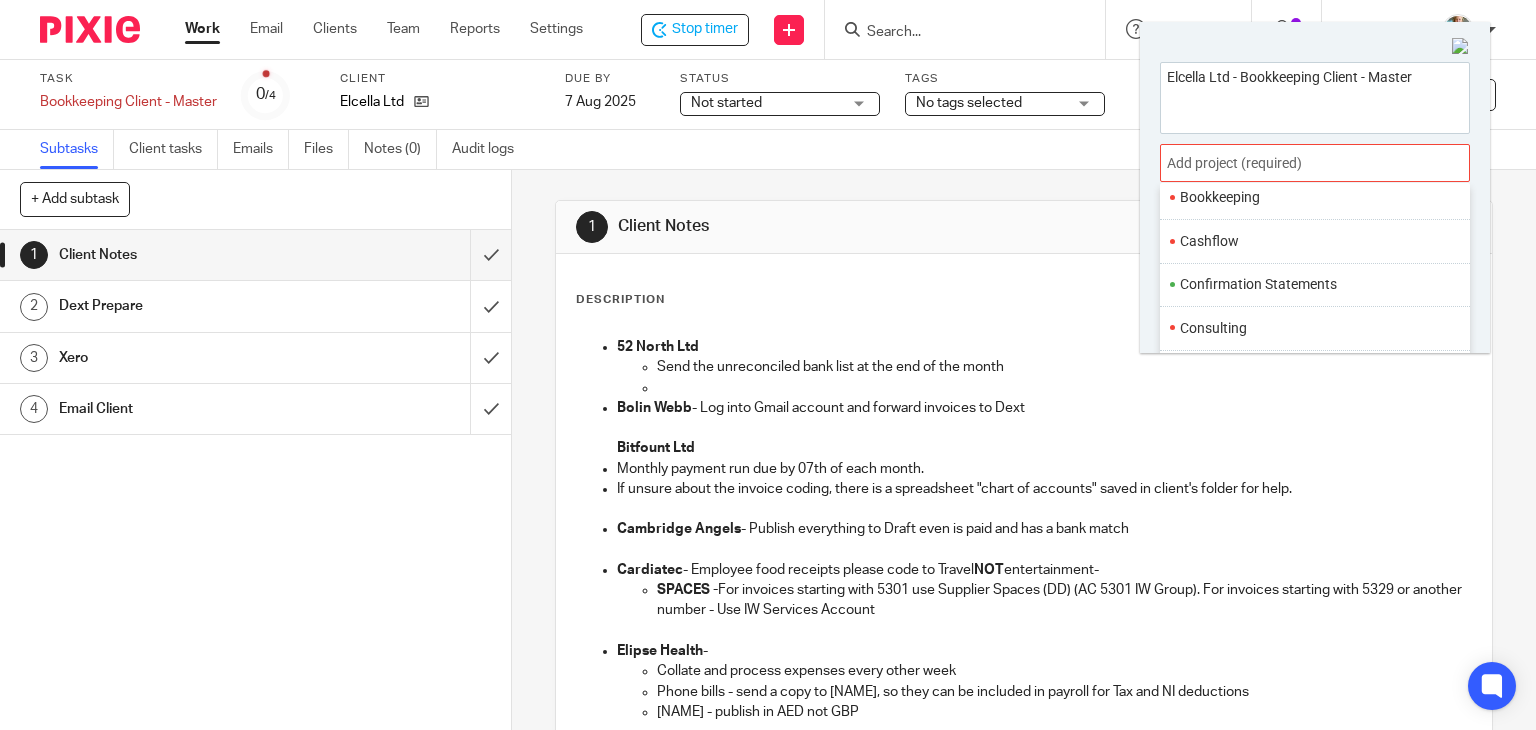 click on "Bookkeeping" at bounding box center [1310, 197] 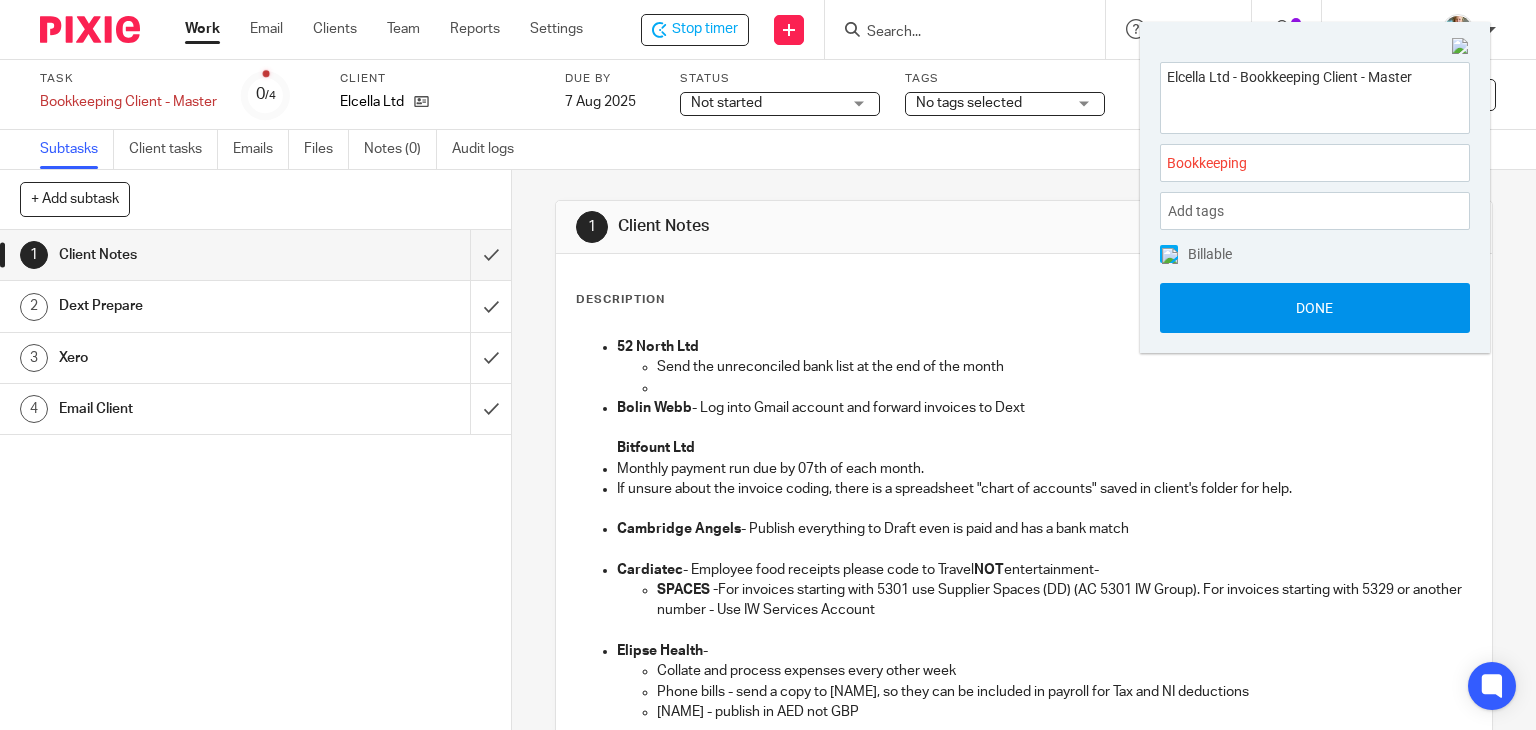 click on "Done" at bounding box center (1315, 308) 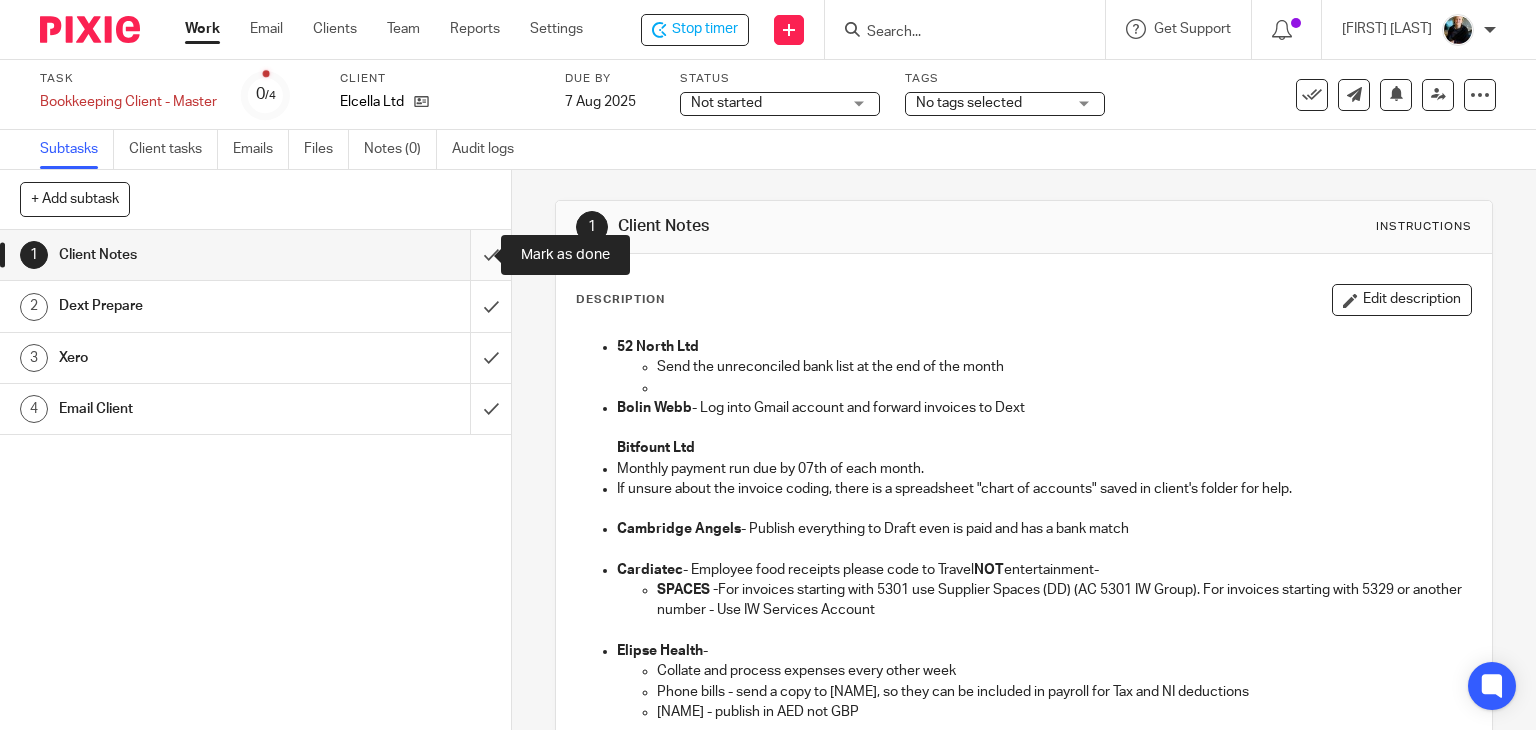 click at bounding box center (255, 255) 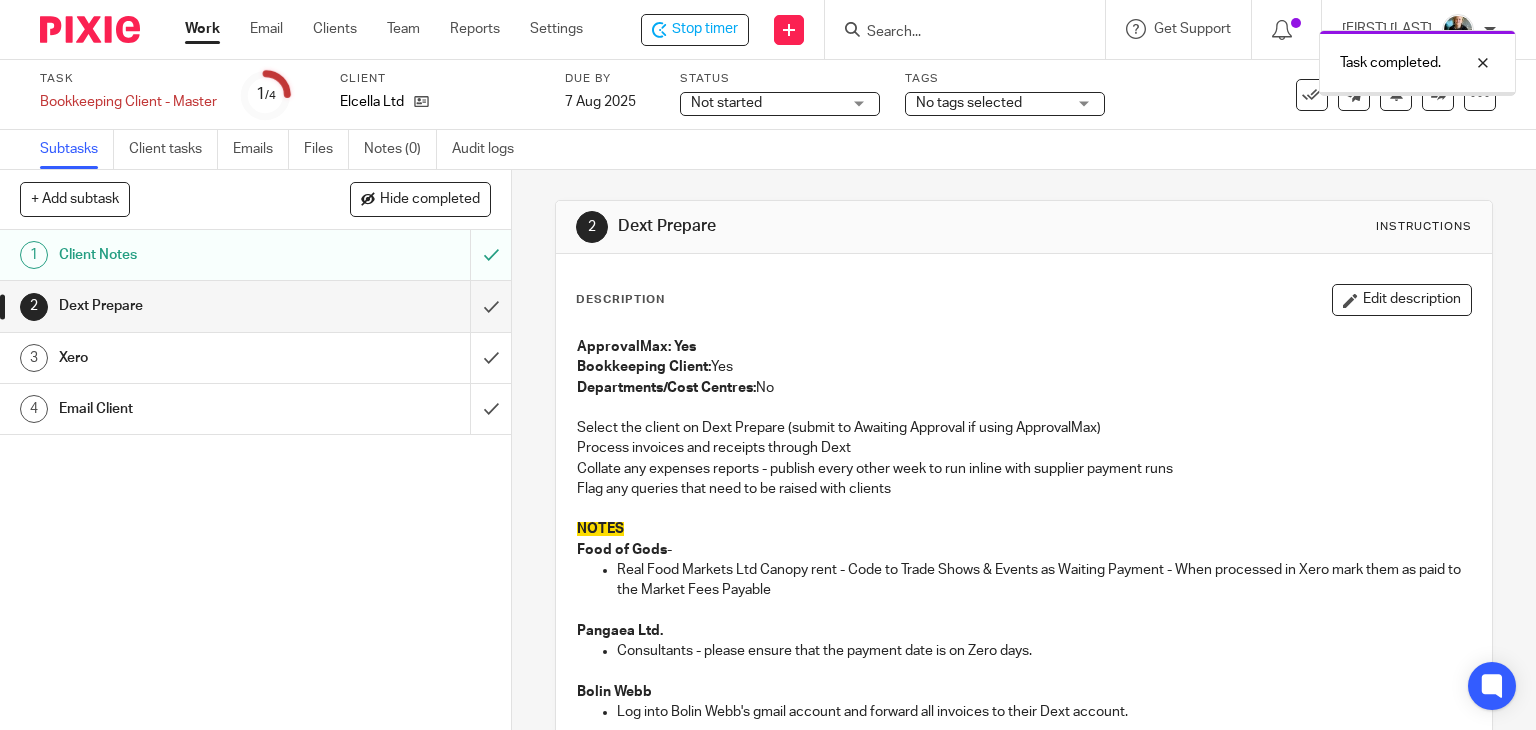scroll, scrollTop: 0, scrollLeft: 0, axis: both 